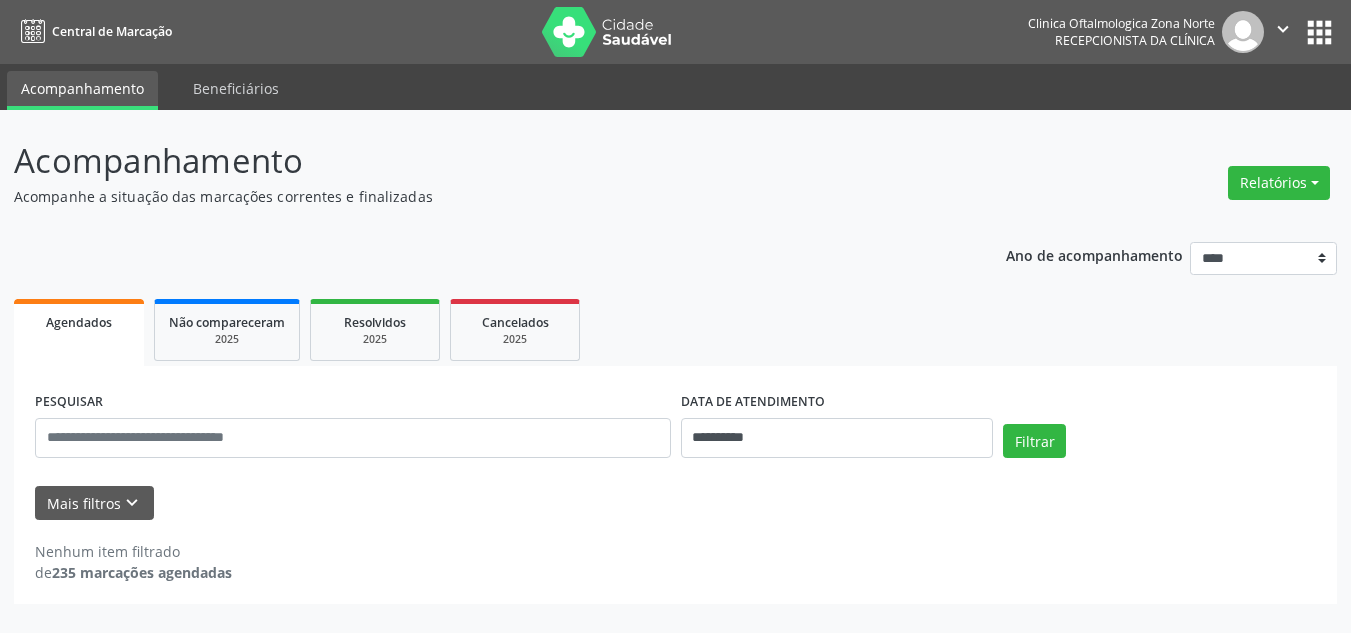 scroll, scrollTop: 0, scrollLeft: 0, axis: both 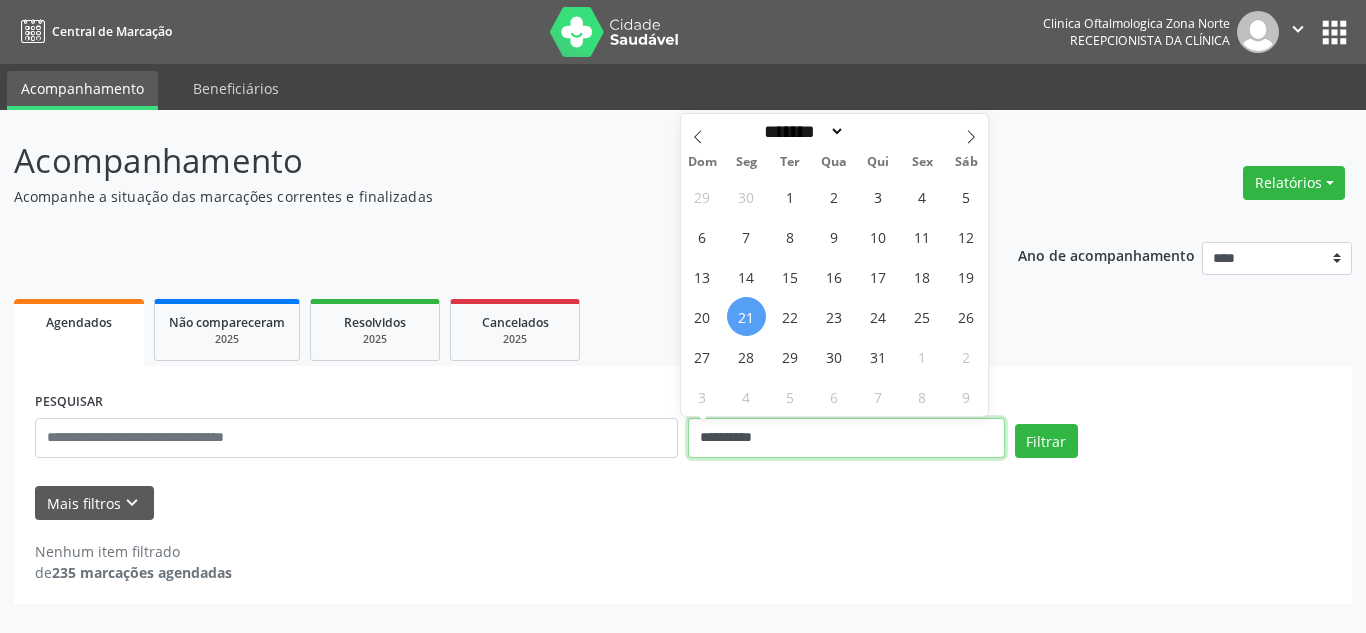 click on "**********" at bounding box center [846, 438] 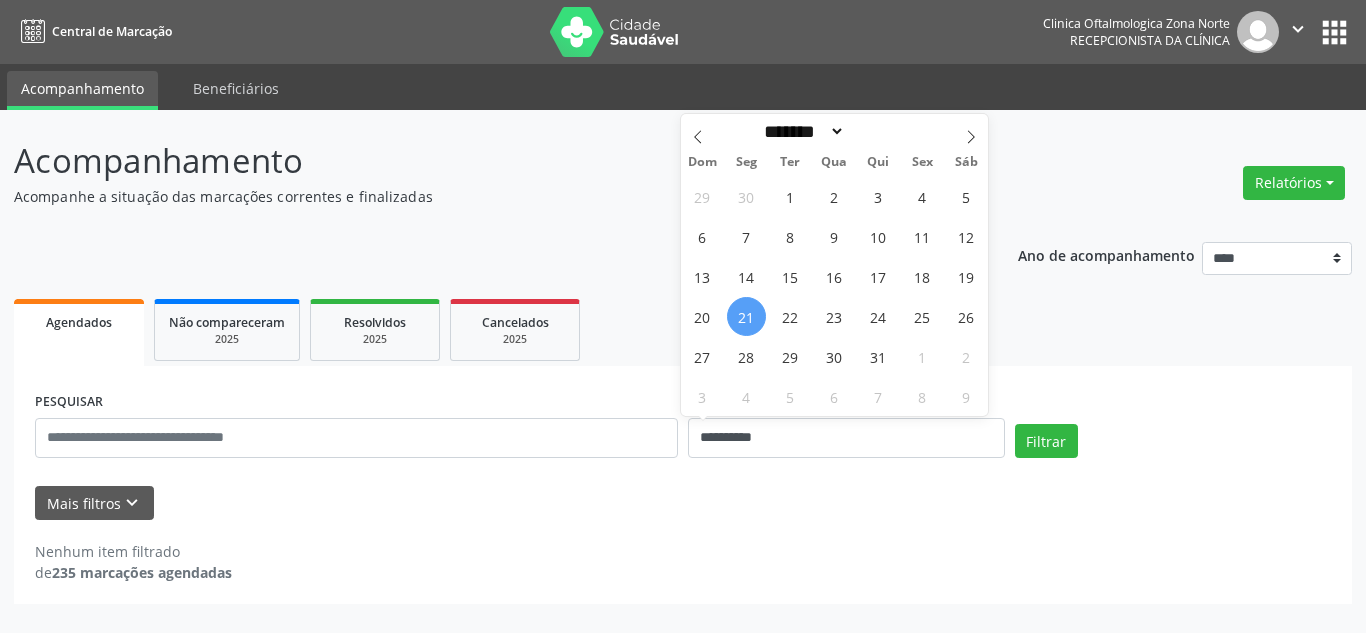 click on "21" at bounding box center (746, 316) 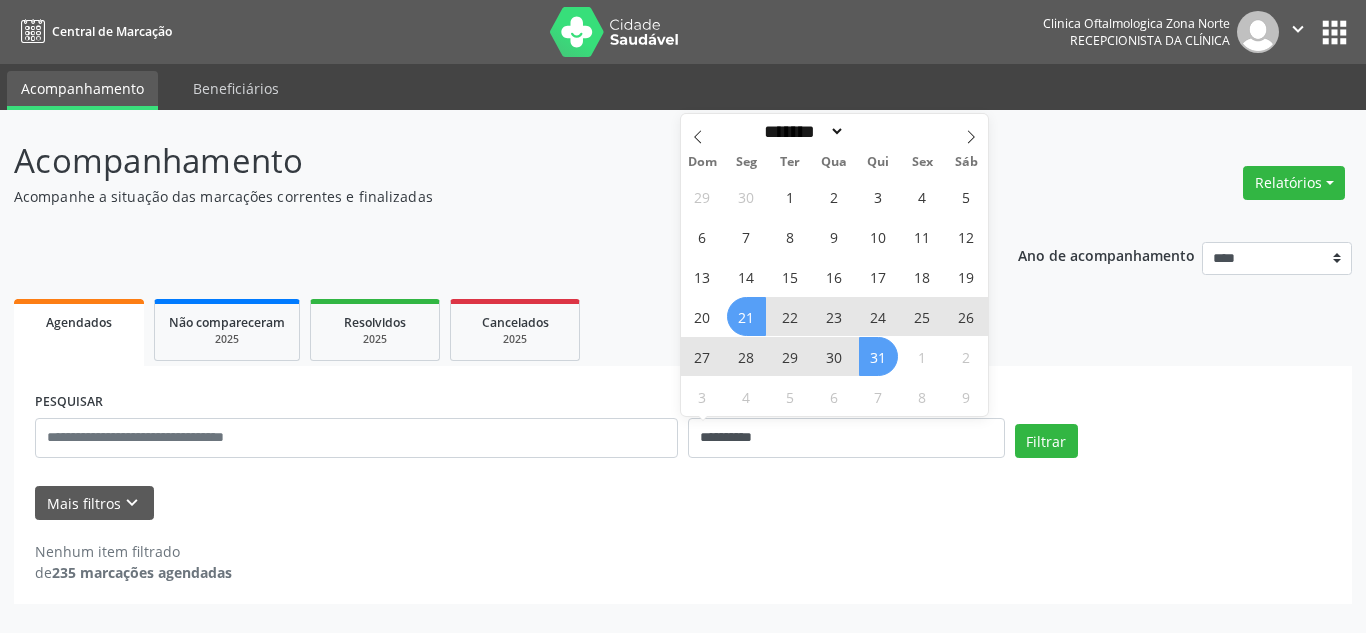click on "31" at bounding box center [878, 356] 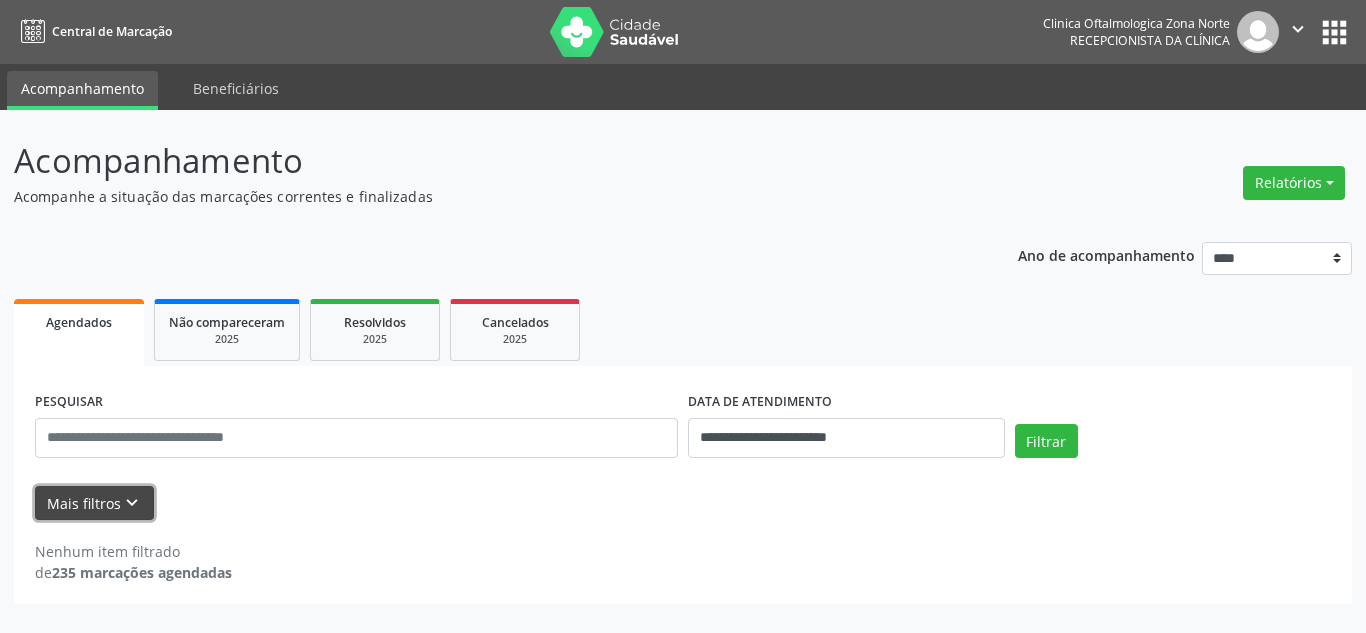 click on "Mais filtros
keyboard_arrow_down" at bounding box center (94, 503) 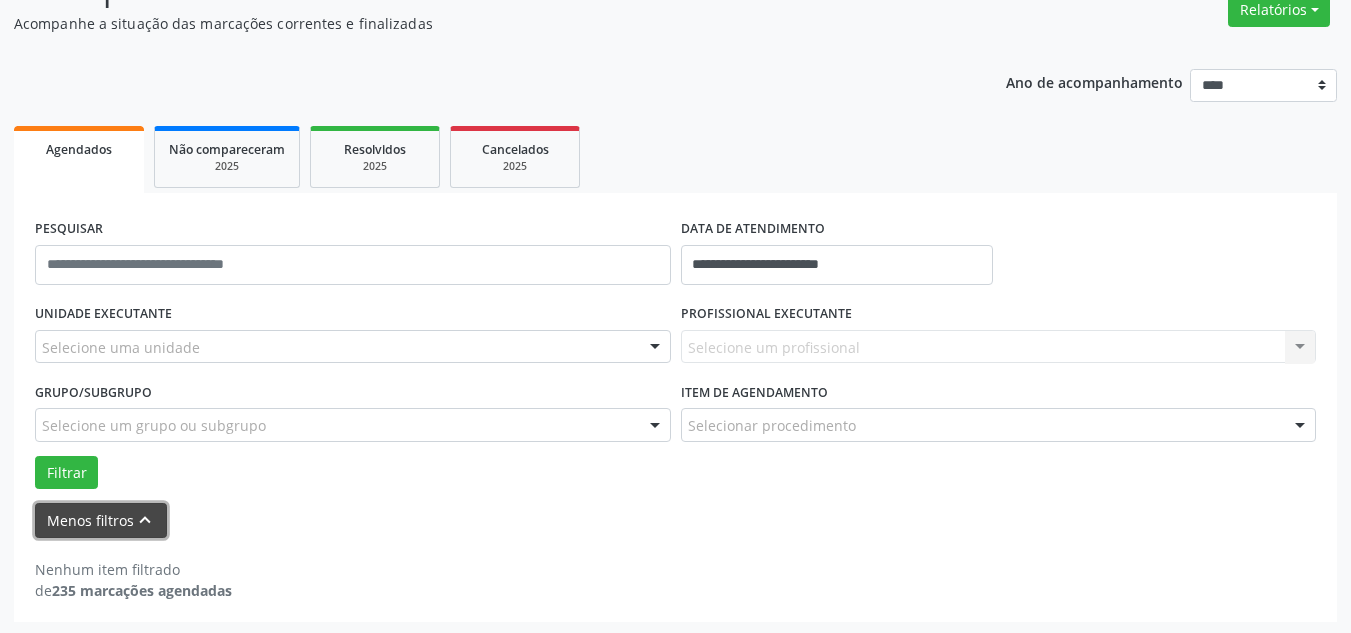 scroll, scrollTop: 176, scrollLeft: 0, axis: vertical 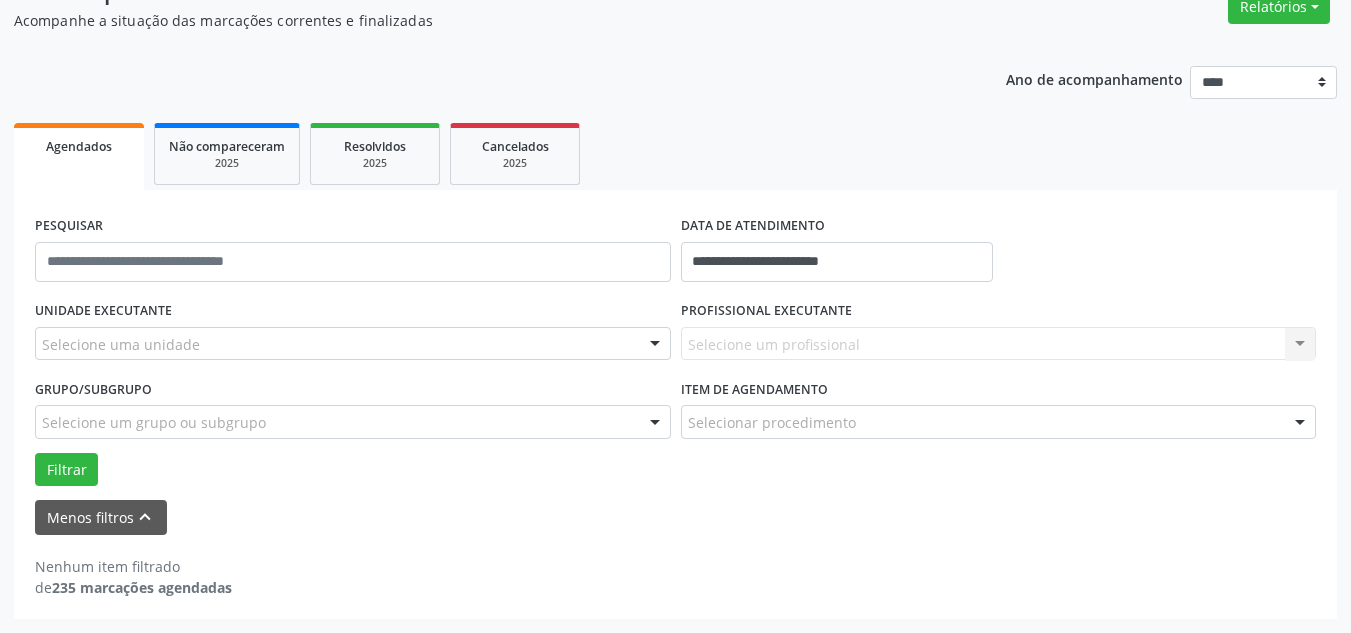 click on "Selecione uma unidade" at bounding box center (353, 344) 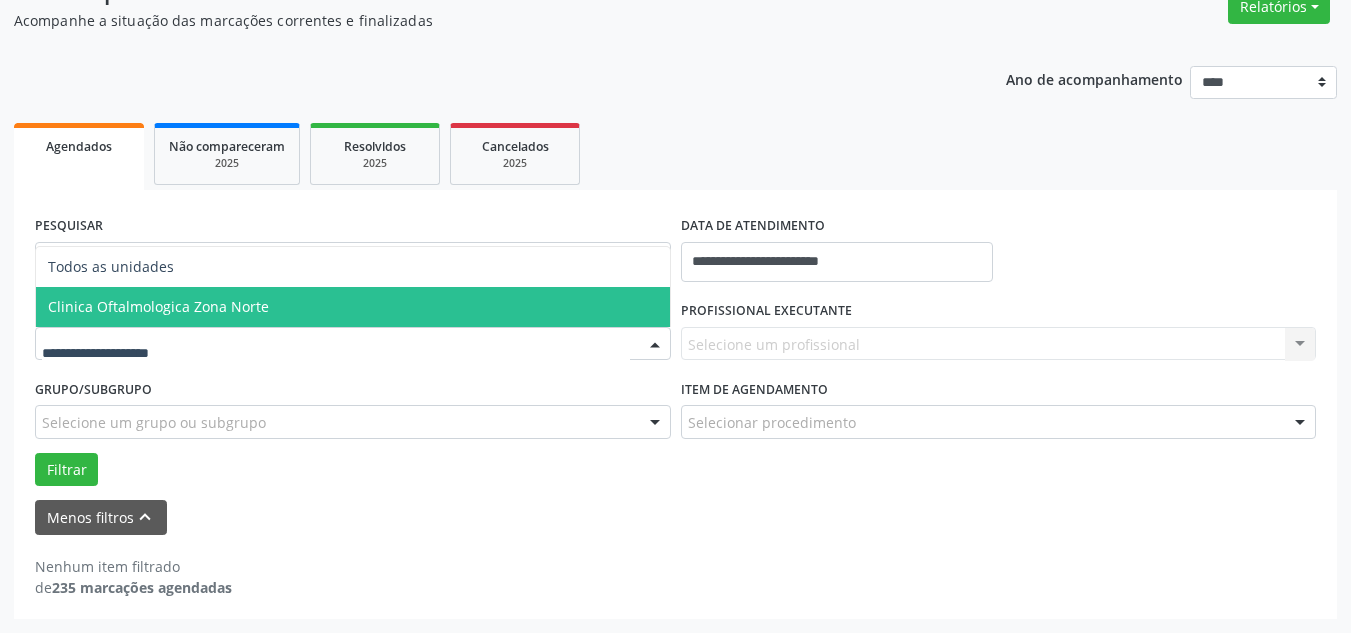click on "Clinica Oftalmologica Zona Norte" at bounding box center (353, 307) 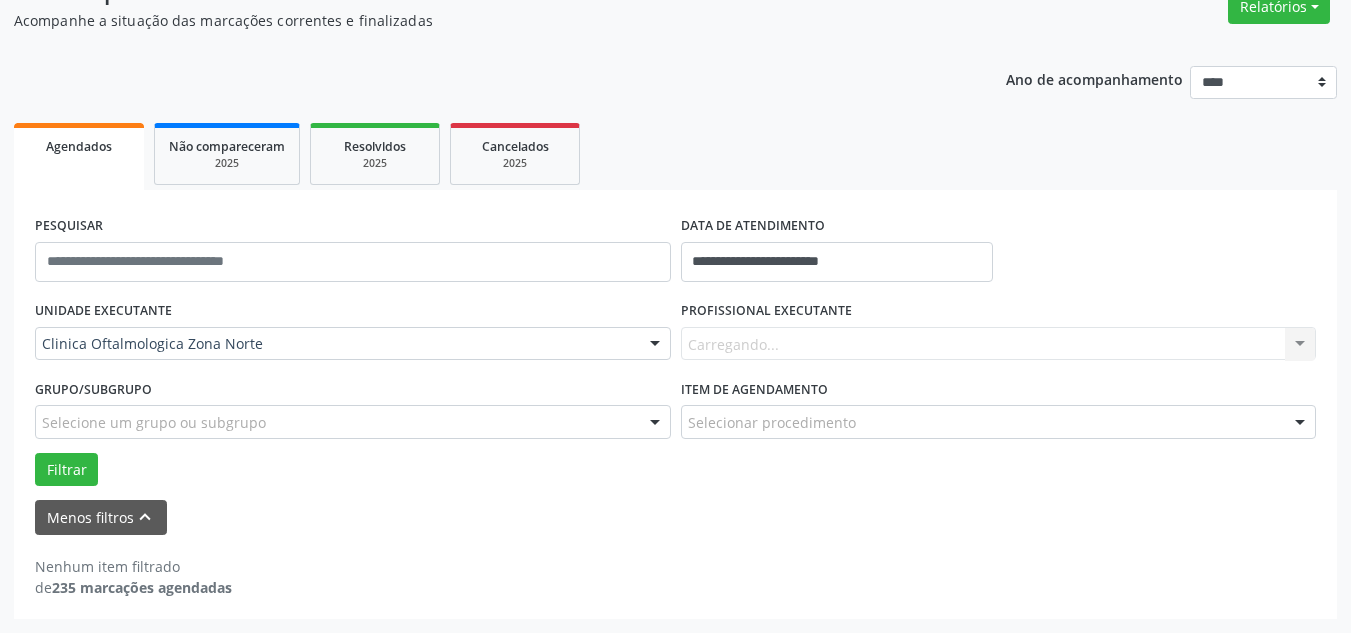 click on "Carregando...
Nenhum resultado encontrado para: "   "
Não há nenhuma opção para ser exibida." at bounding box center (999, 344) 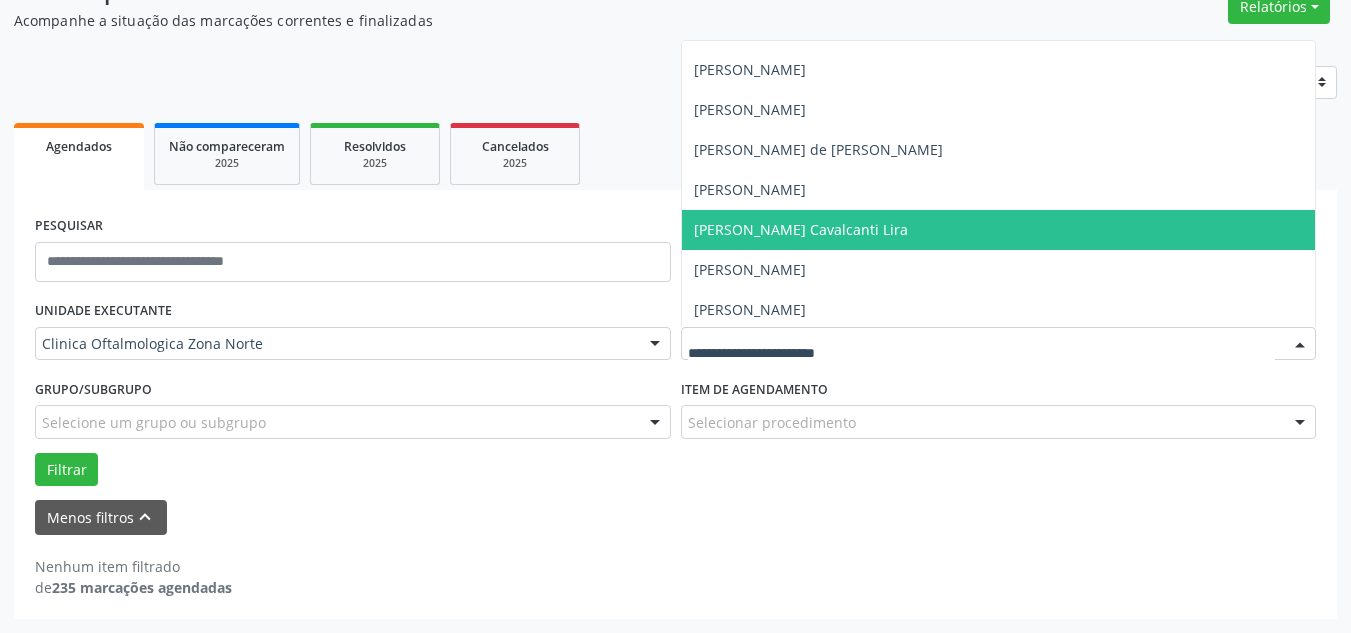 scroll, scrollTop: 114, scrollLeft: 0, axis: vertical 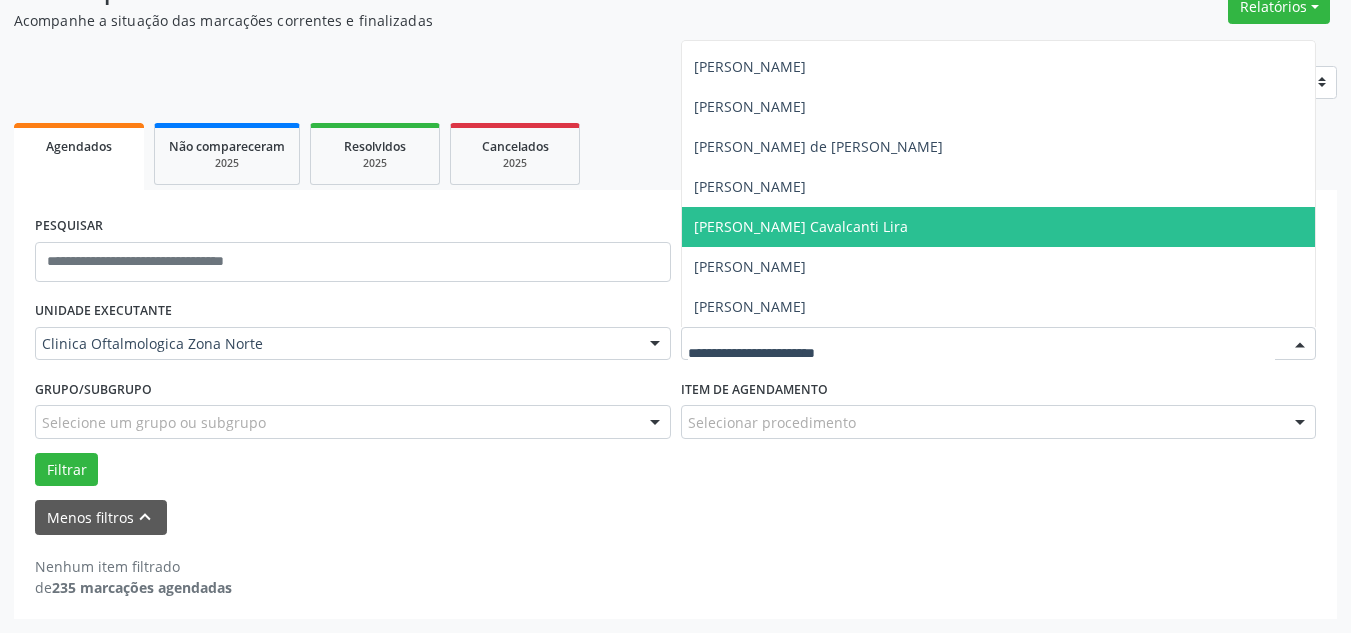 click on "[PERSON_NAME] Cavalcanti Lira" at bounding box center (801, 226) 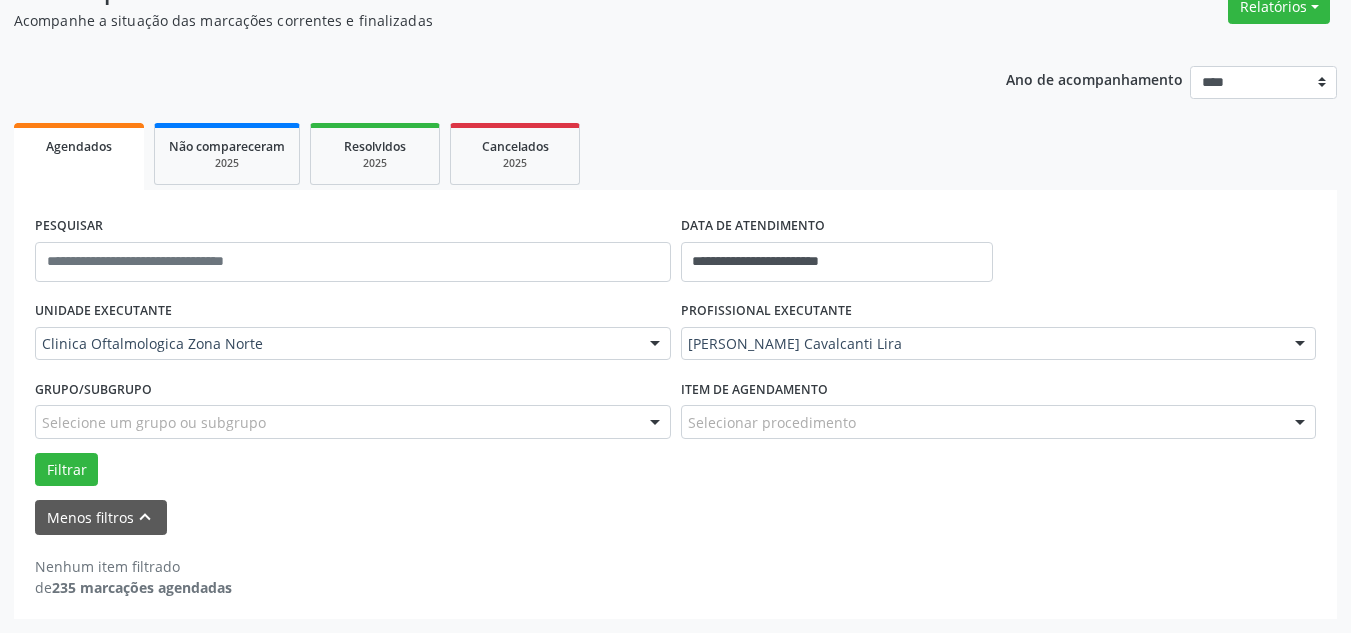 drag, startPoint x: 740, startPoint y: 492, endPoint x: 691, endPoint y: 489, distance: 49.09175 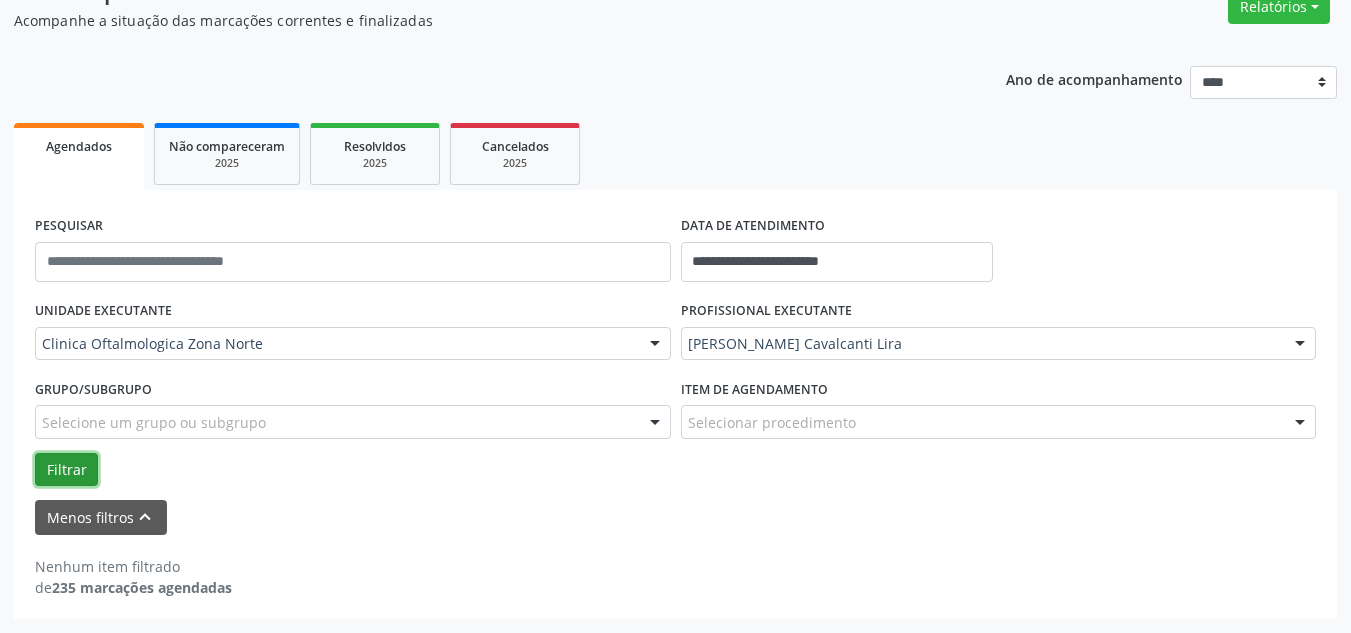 click on "Filtrar" at bounding box center (66, 470) 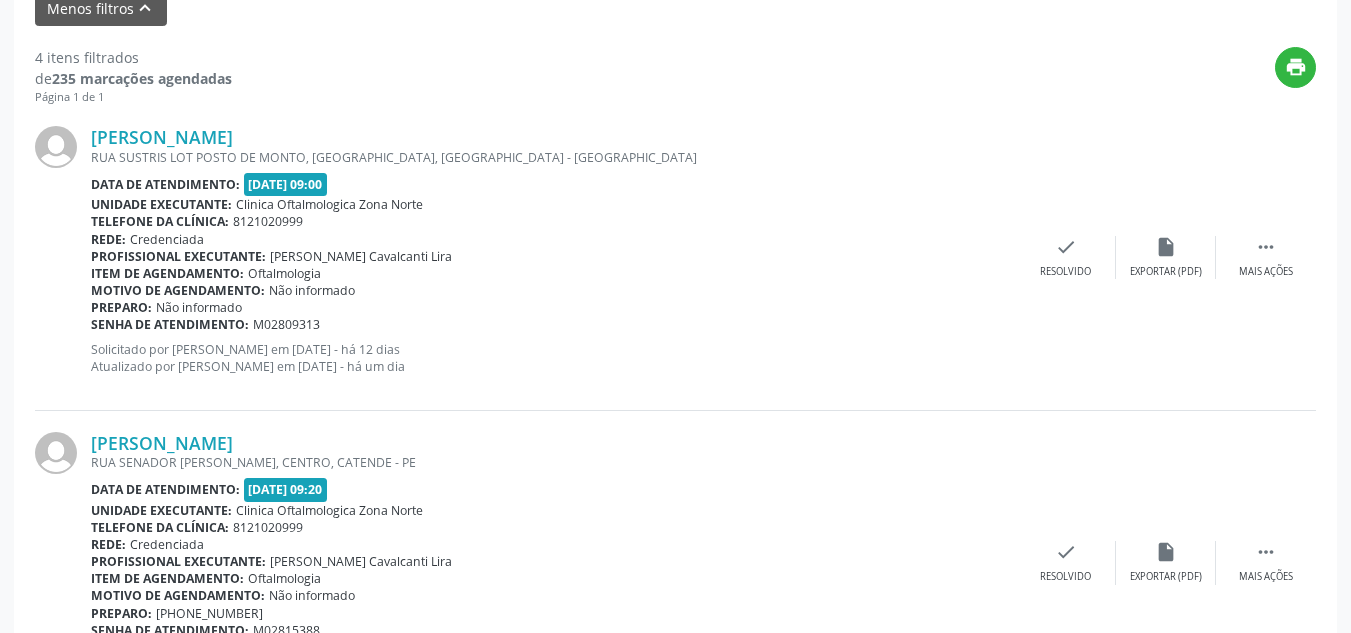 scroll, scrollTop: 679, scrollLeft: 0, axis: vertical 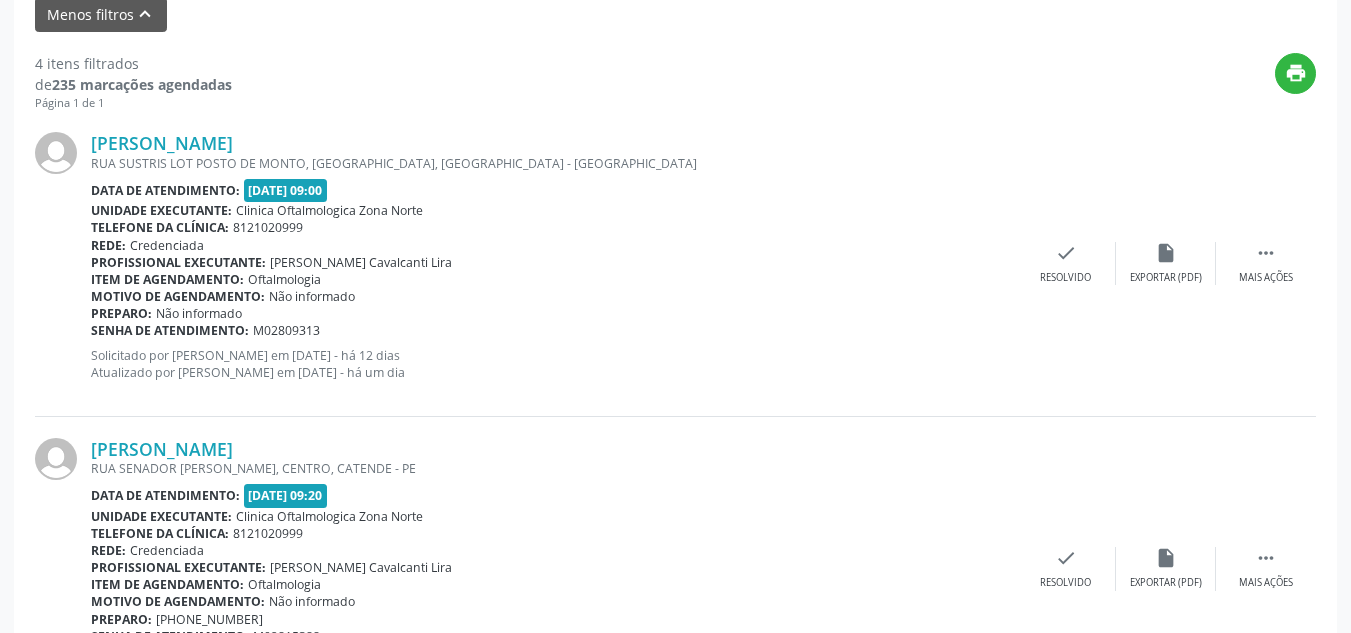drag, startPoint x: 438, startPoint y: 131, endPoint x: 94, endPoint y: 121, distance: 344.14532 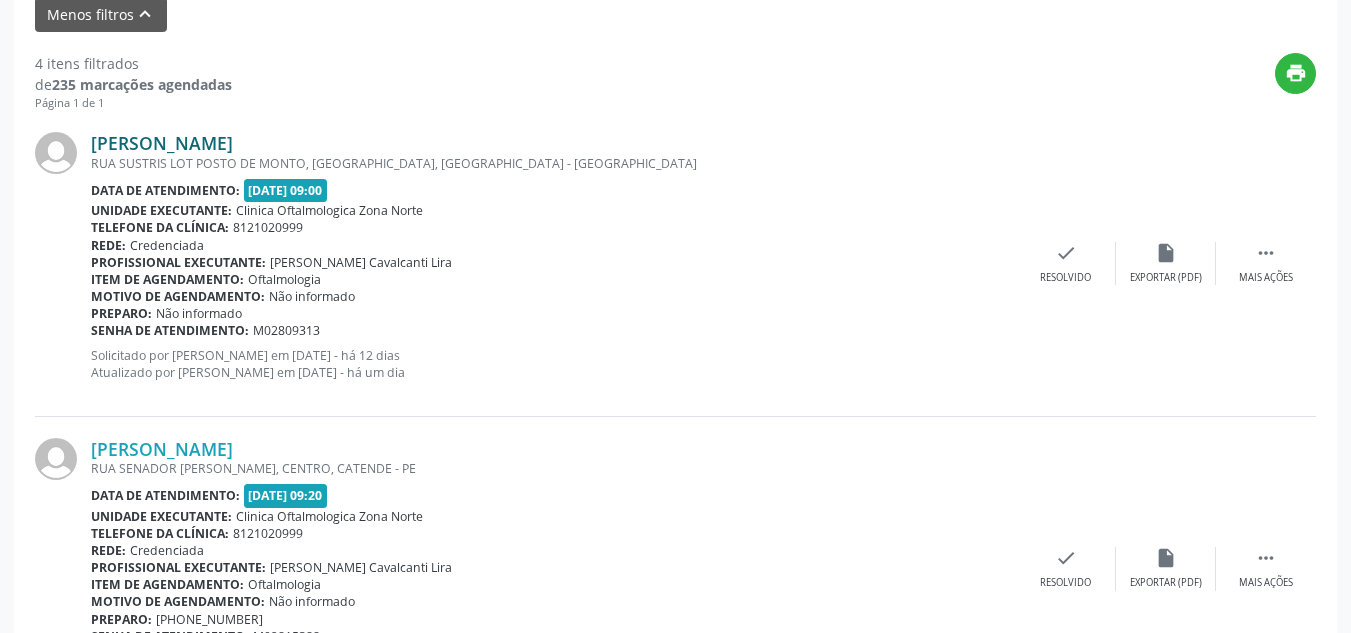 copy on "[PERSON_NAME]" 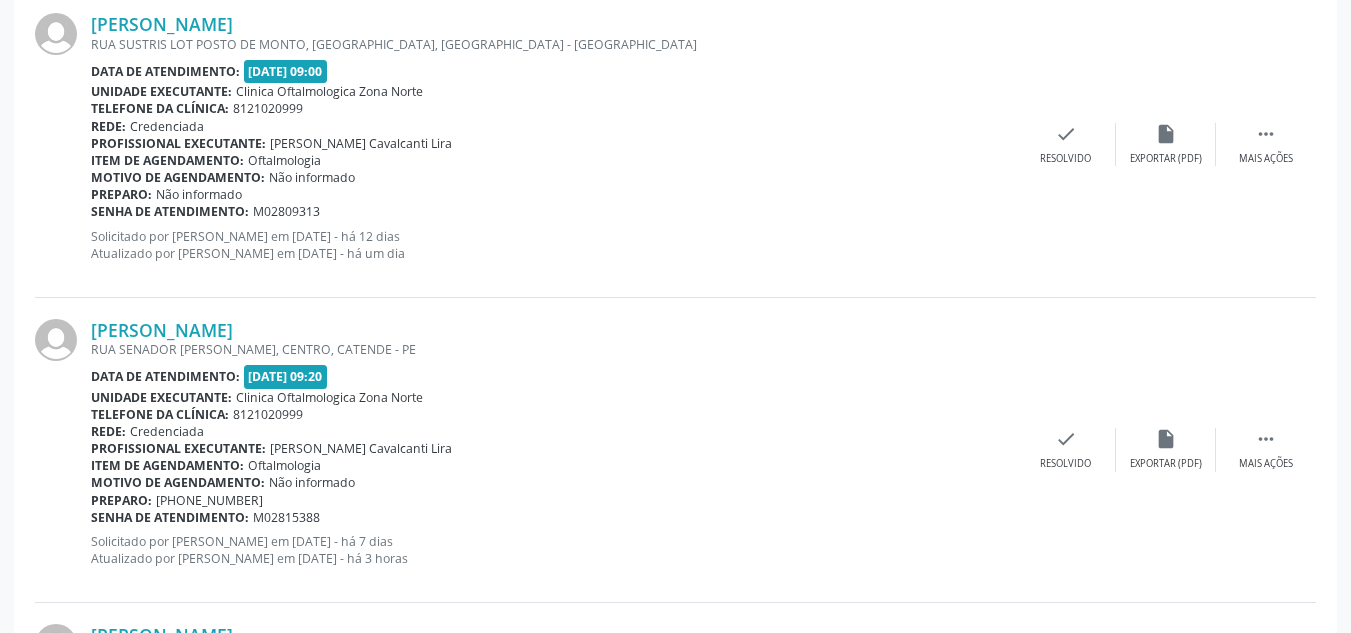scroll, scrollTop: 979, scrollLeft: 0, axis: vertical 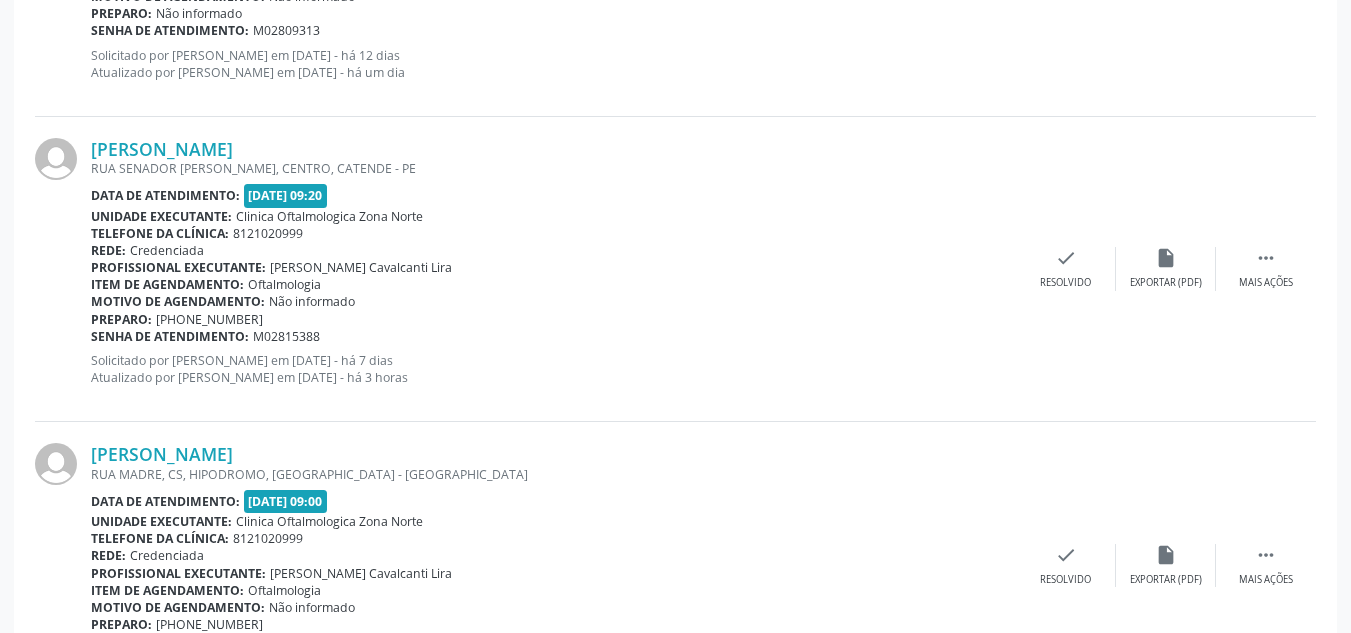drag, startPoint x: 270, startPoint y: 147, endPoint x: 77, endPoint y: 148, distance: 193.0026 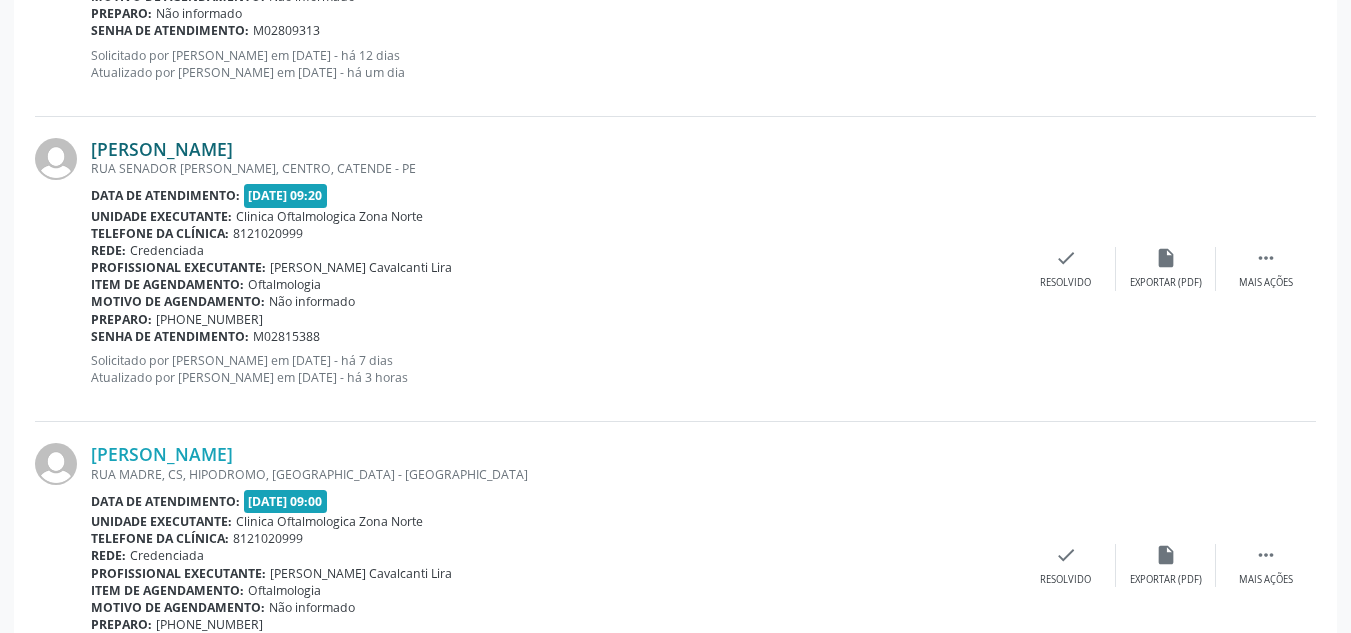 copy on "[PERSON_NAME]" 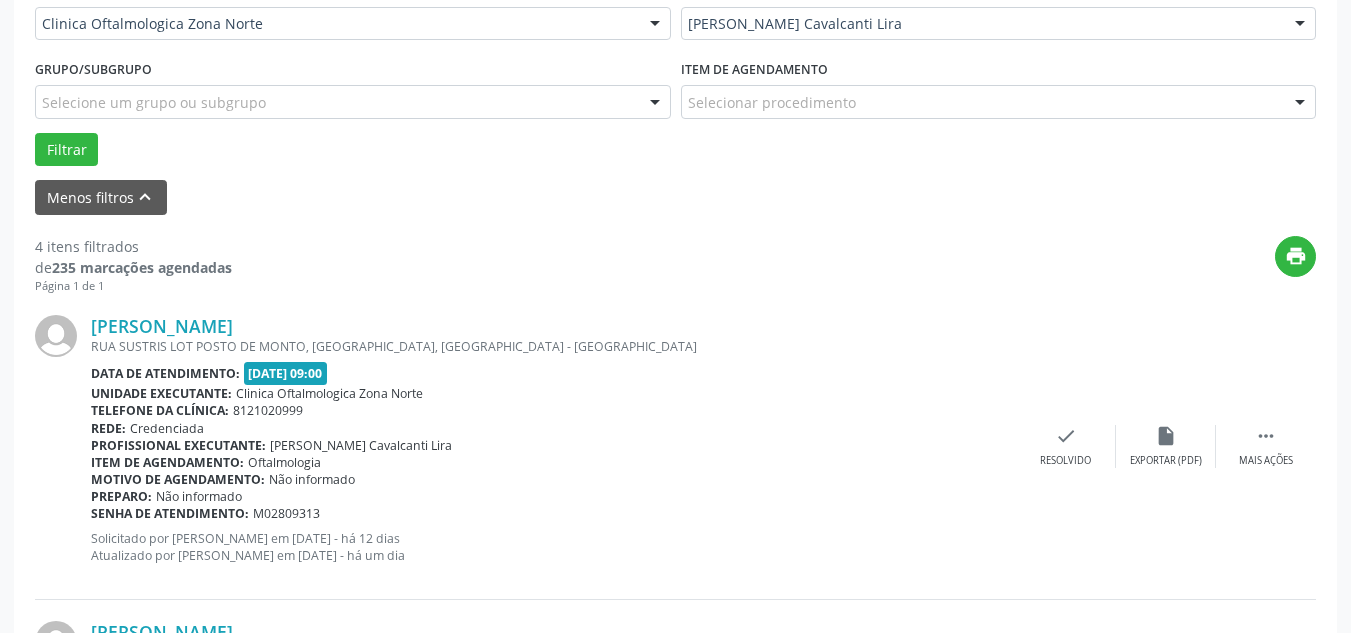 scroll, scrollTop: 479, scrollLeft: 0, axis: vertical 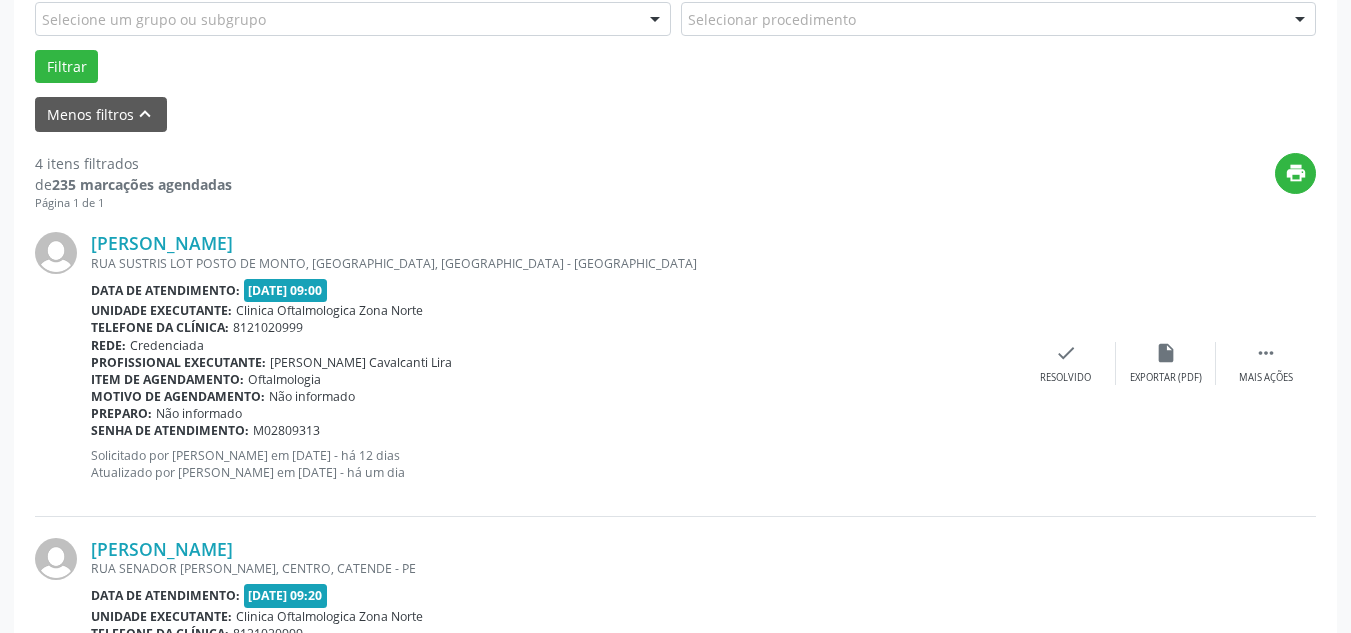 drag, startPoint x: 355, startPoint y: 427, endPoint x: 95, endPoint y: 430, distance: 260.0173 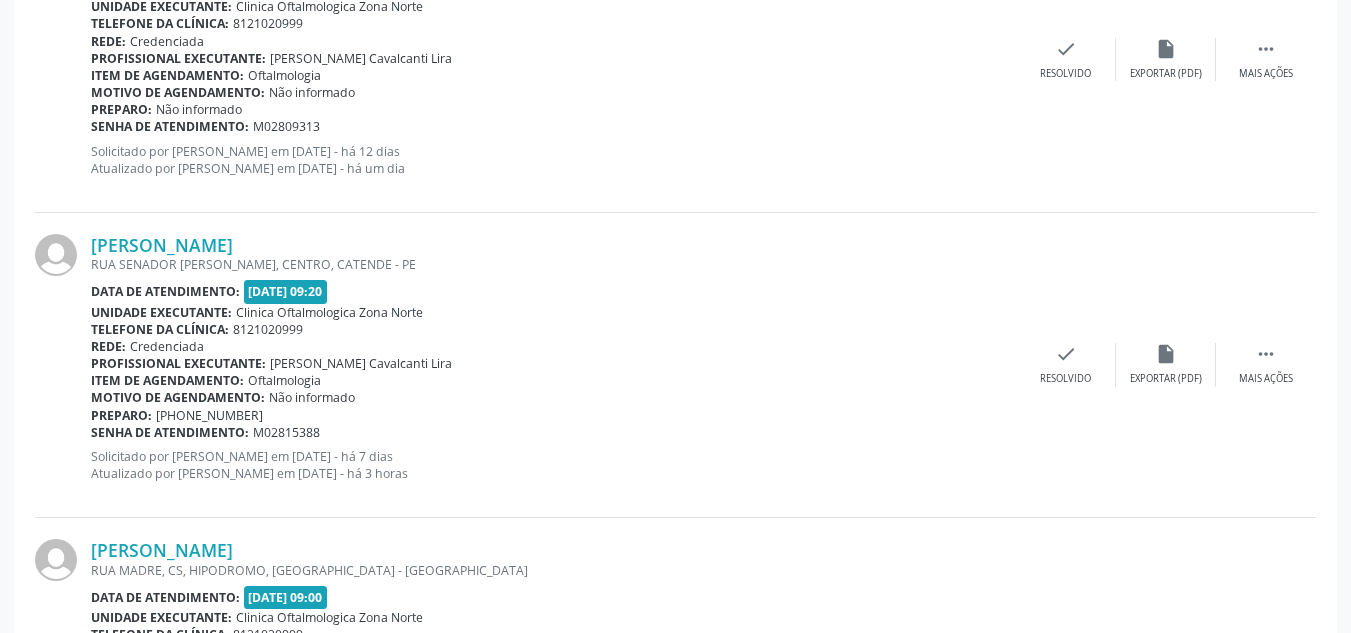 scroll, scrollTop: 979, scrollLeft: 0, axis: vertical 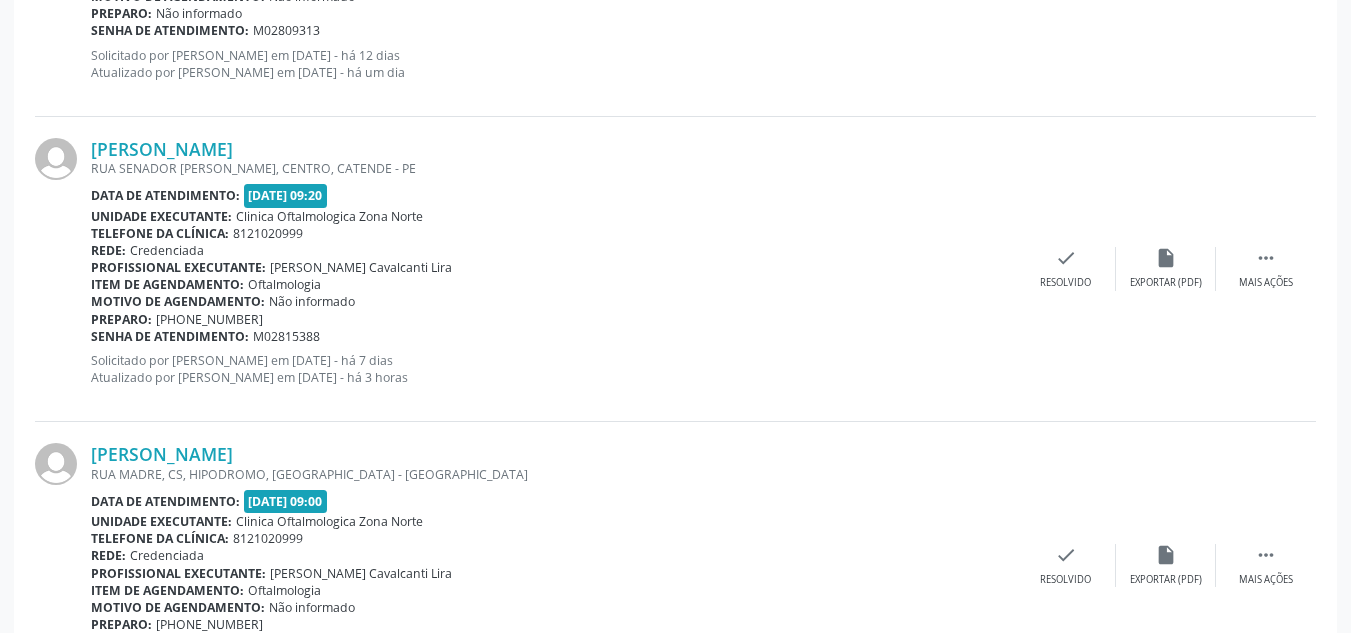 click on "Preparo:
[PHONE_NUMBER]" at bounding box center [553, 319] 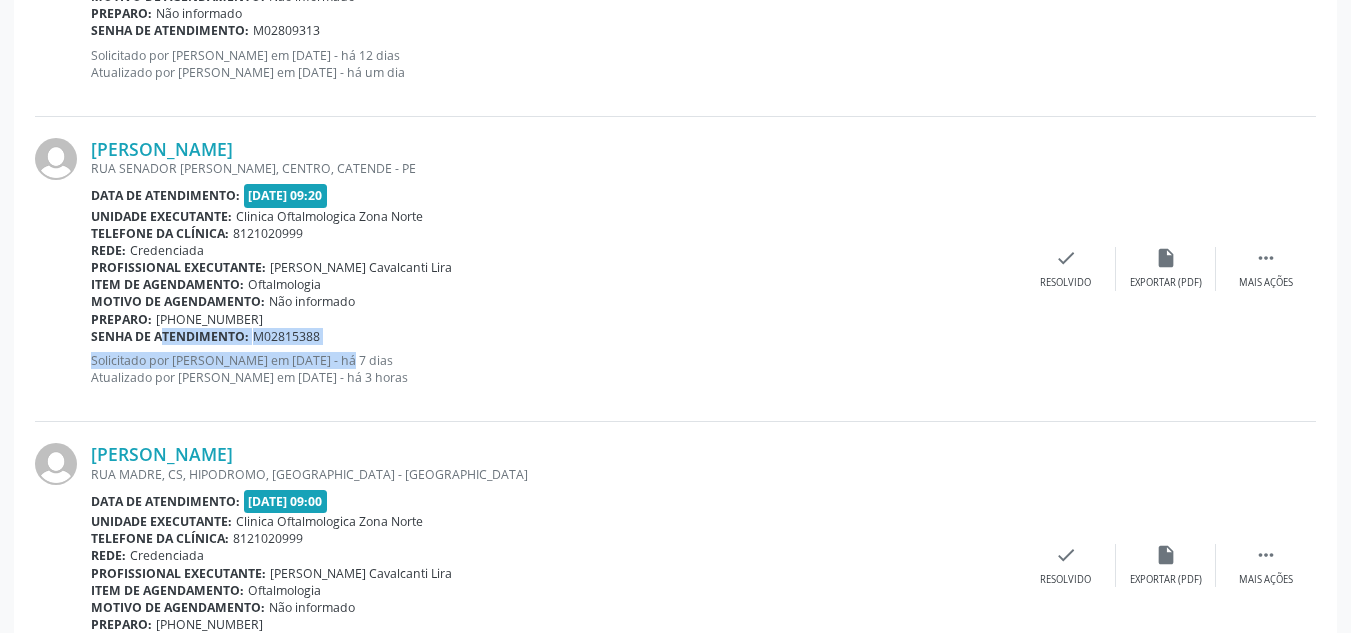 drag, startPoint x: 321, startPoint y: 345, endPoint x: 145, endPoint y: 338, distance: 176.13914 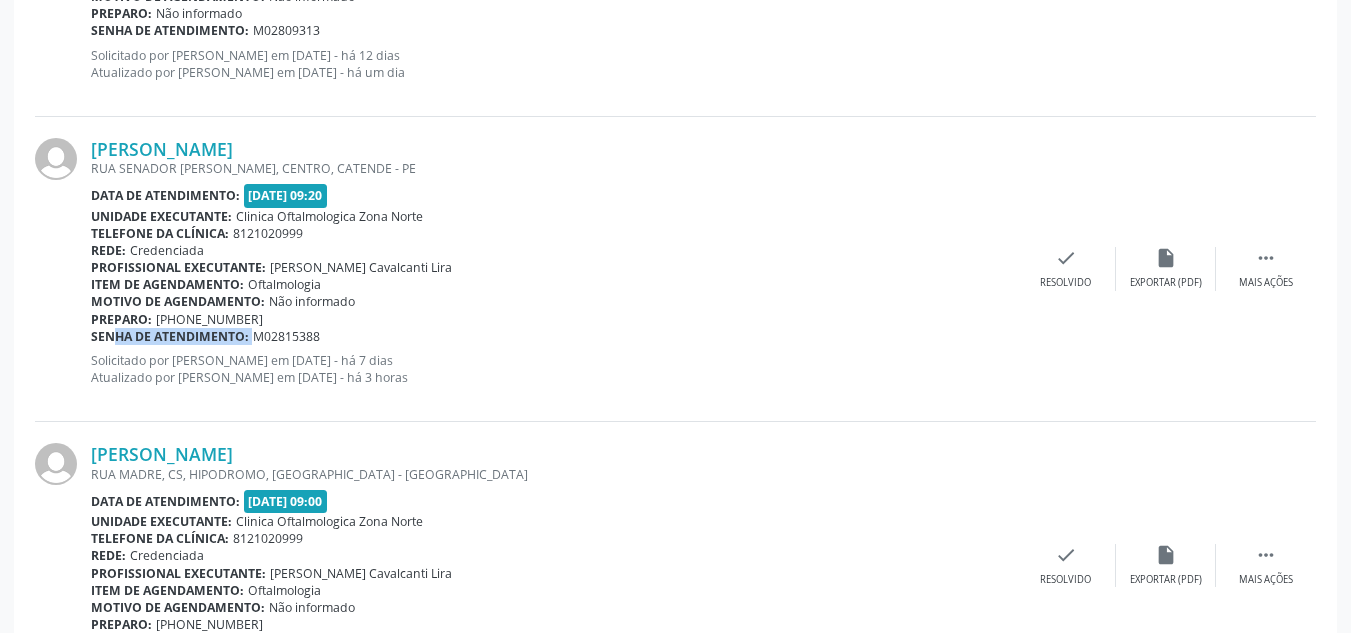 click on "Senha de atendimento:" at bounding box center [170, 336] 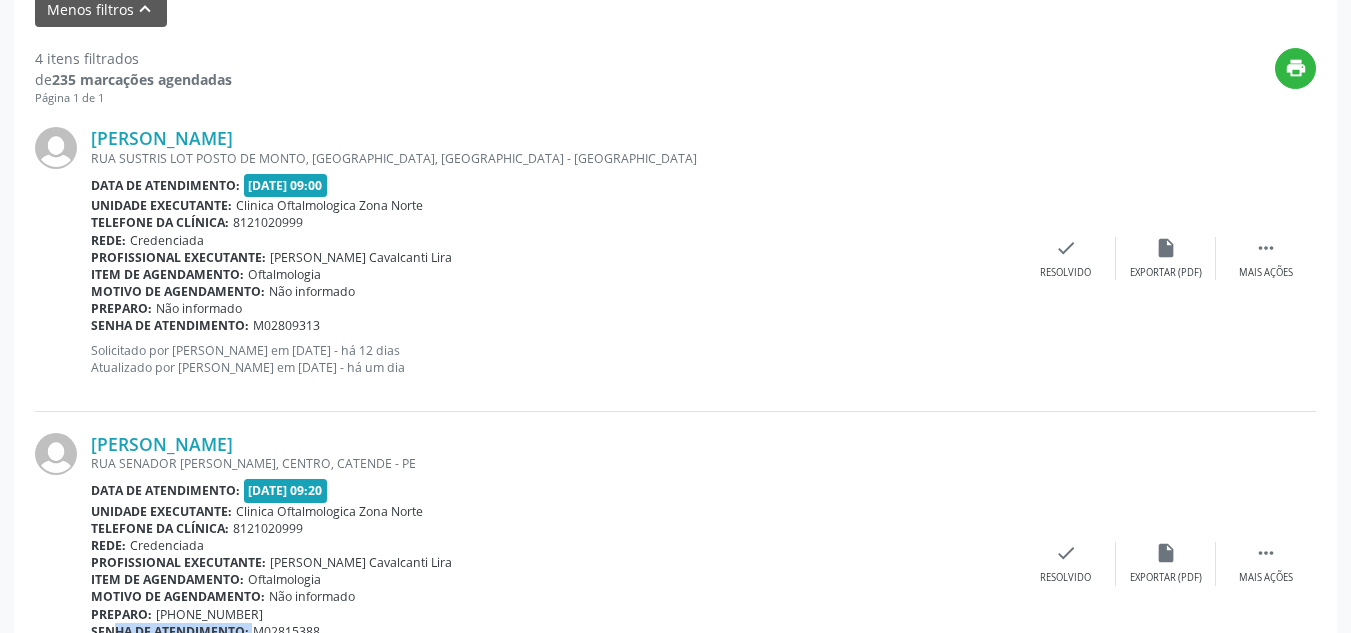 scroll, scrollTop: 679, scrollLeft: 0, axis: vertical 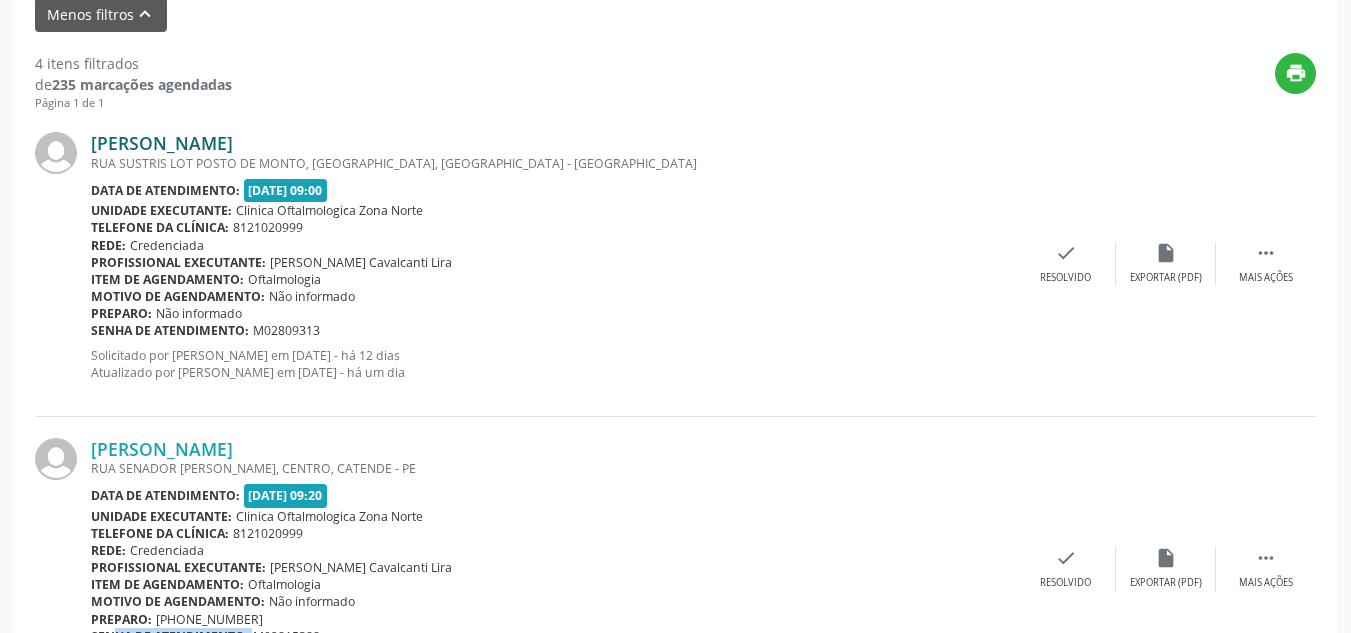 drag, startPoint x: 396, startPoint y: 133, endPoint x: 91, endPoint y: 141, distance: 305.1049 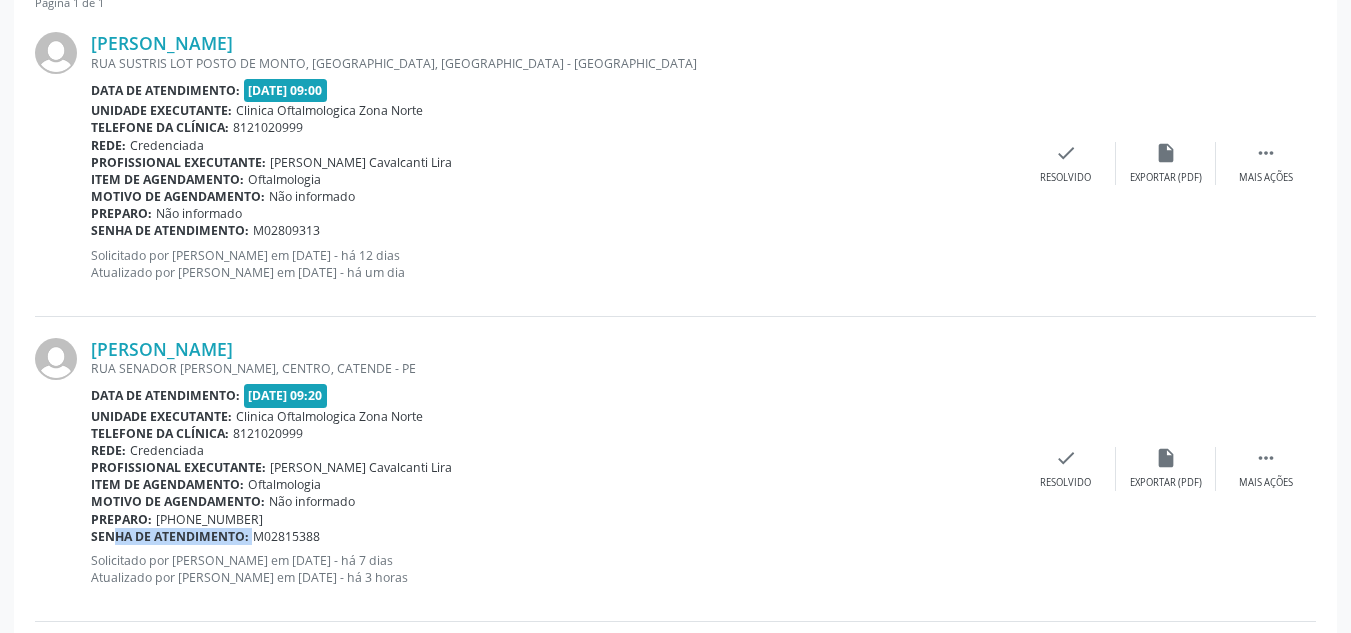 scroll, scrollTop: 879, scrollLeft: 0, axis: vertical 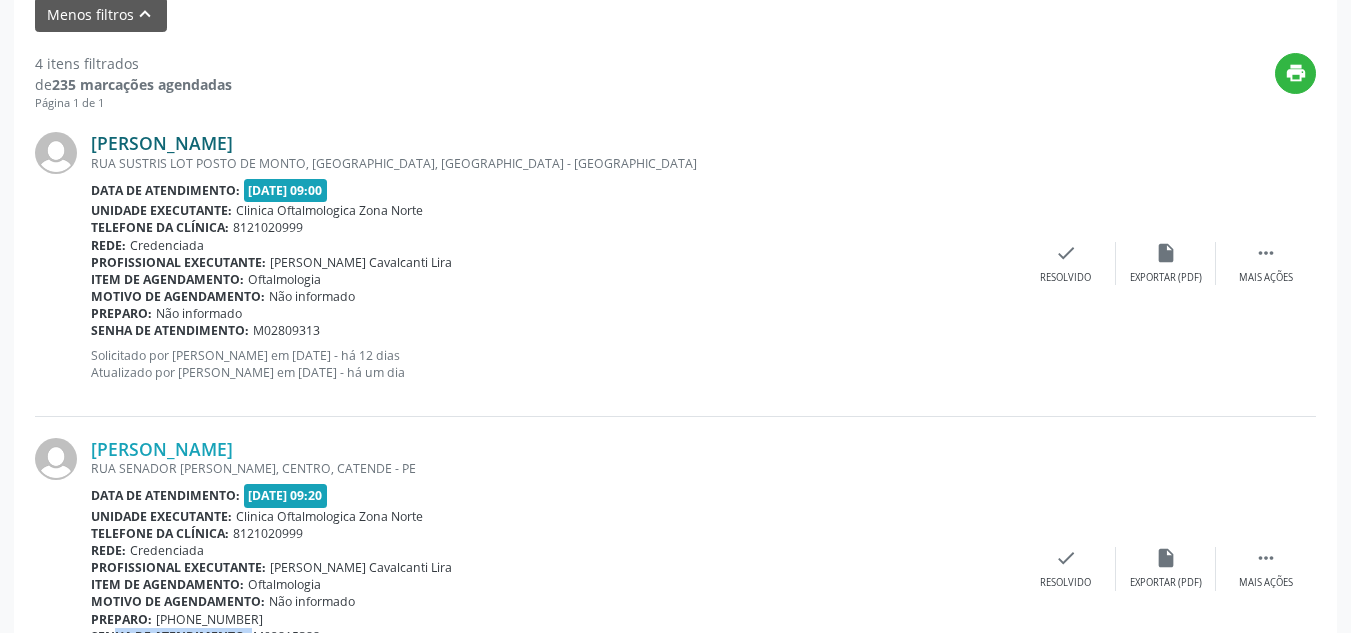 click on "[PERSON_NAME]" at bounding box center (162, 143) 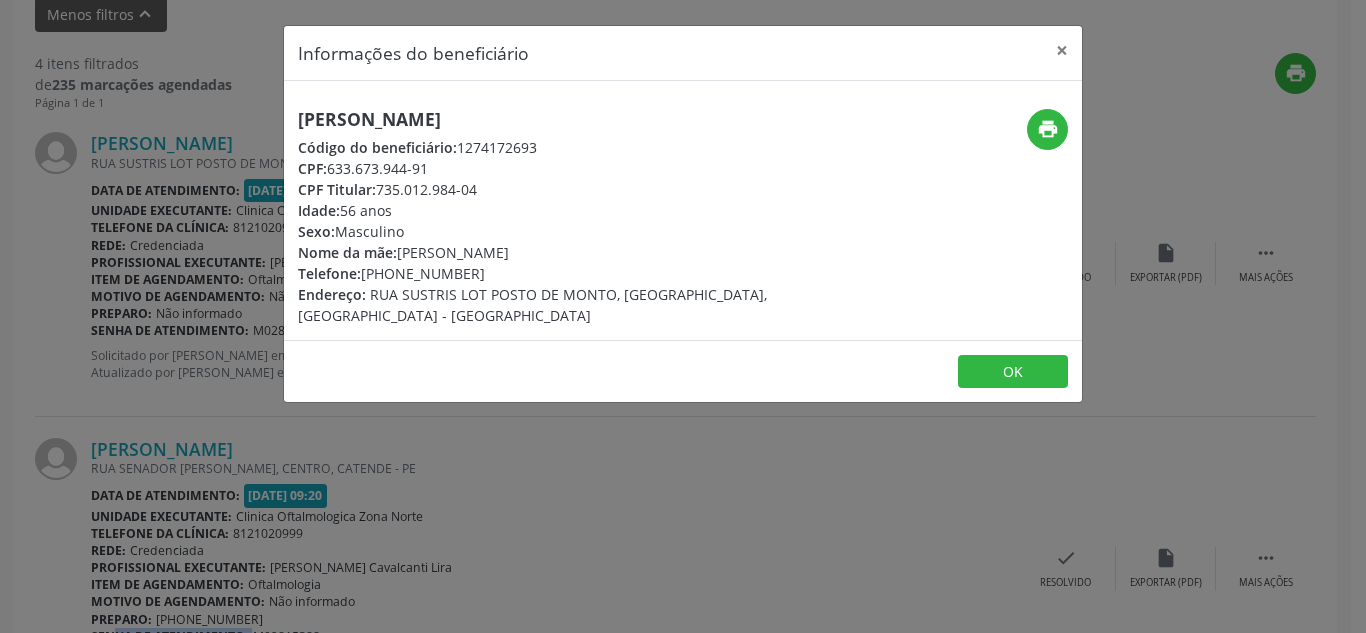 drag, startPoint x: 366, startPoint y: 271, endPoint x: 502, endPoint y: 273, distance: 136.01471 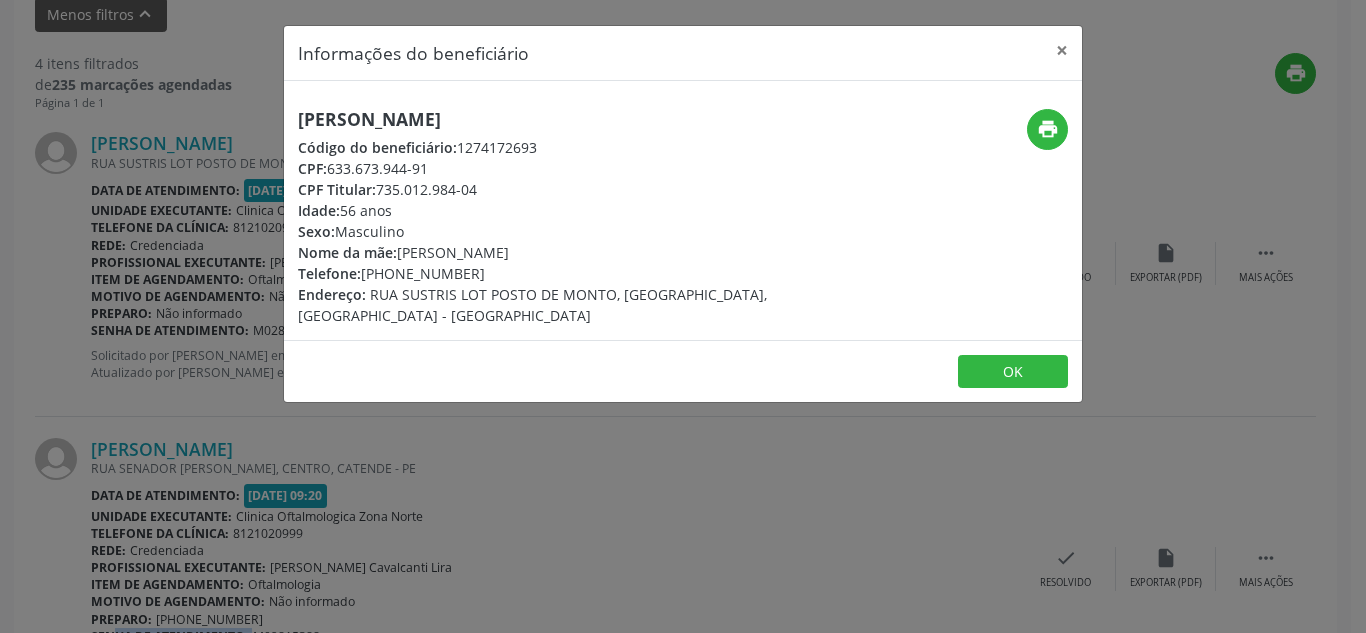 drag, startPoint x: 377, startPoint y: 187, endPoint x: 513, endPoint y: 190, distance: 136.03308 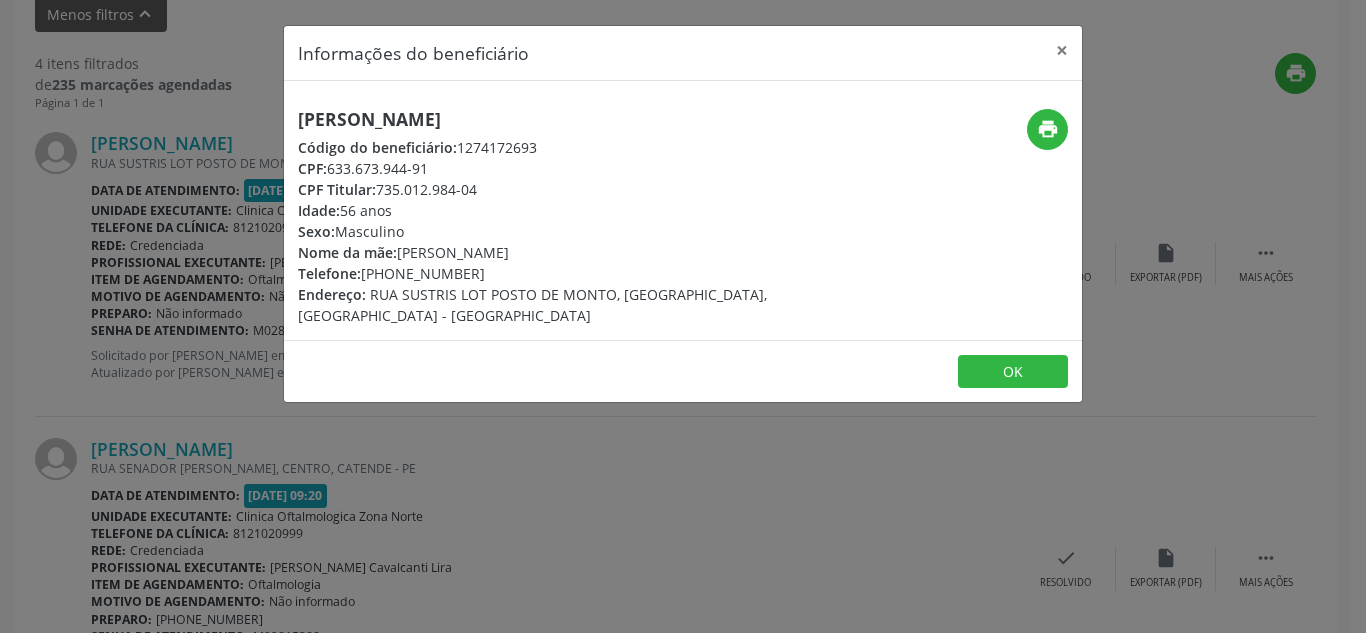 drag, startPoint x: 371, startPoint y: 157, endPoint x: 348, endPoint y: 165, distance: 24.351591 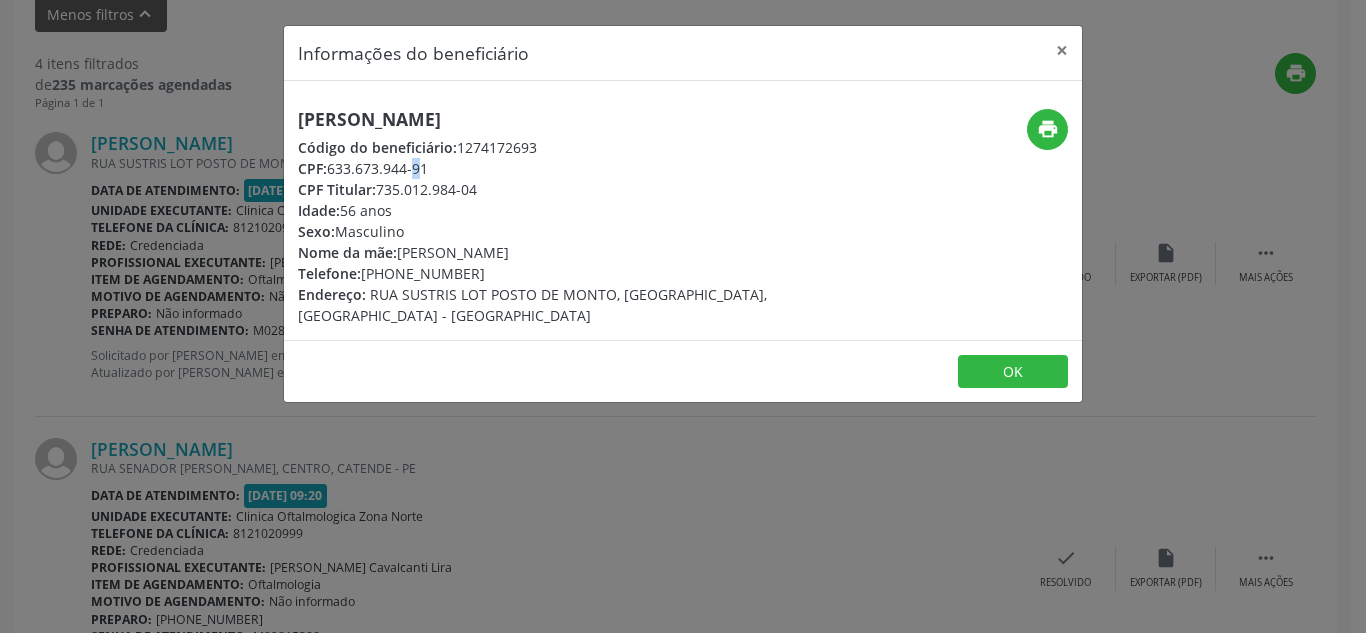 drag, startPoint x: 331, startPoint y: 167, endPoint x: 461, endPoint y: 167, distance: 130 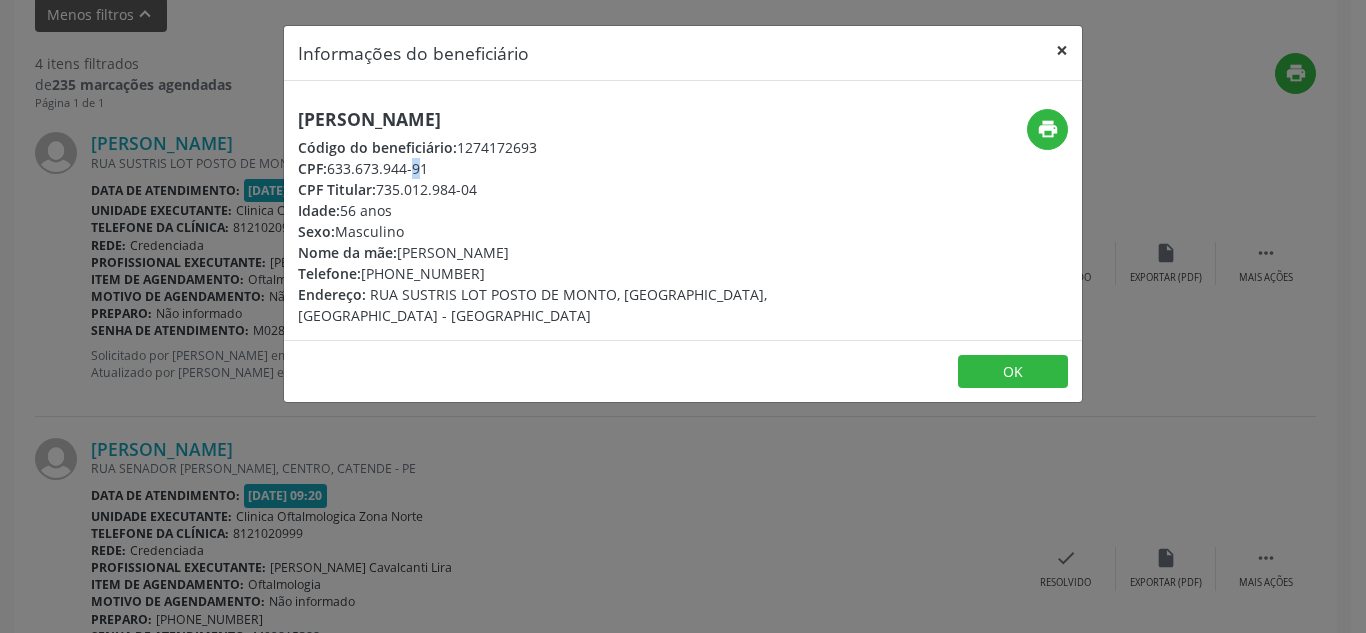 click on "×" at bounding box center (1062, 50) 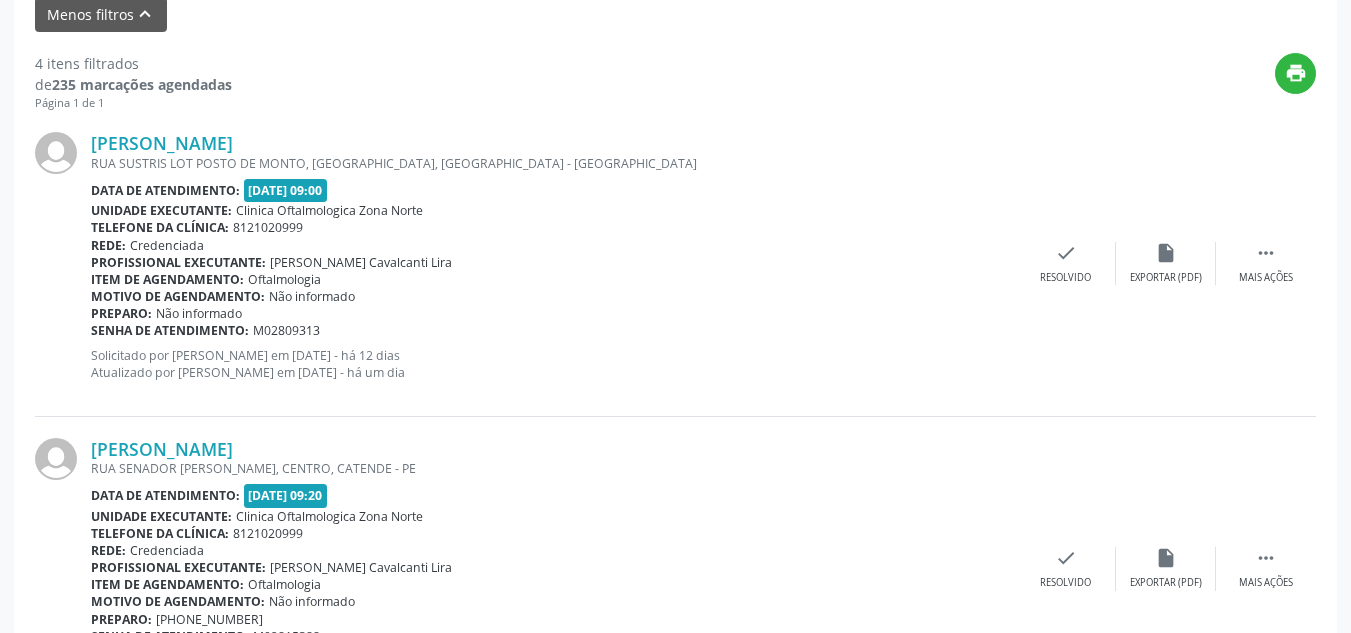 drag, startPoint x: 358, startPoint y: 333, endPoint x: 94, endPoint y: 329, distance: 264.0303 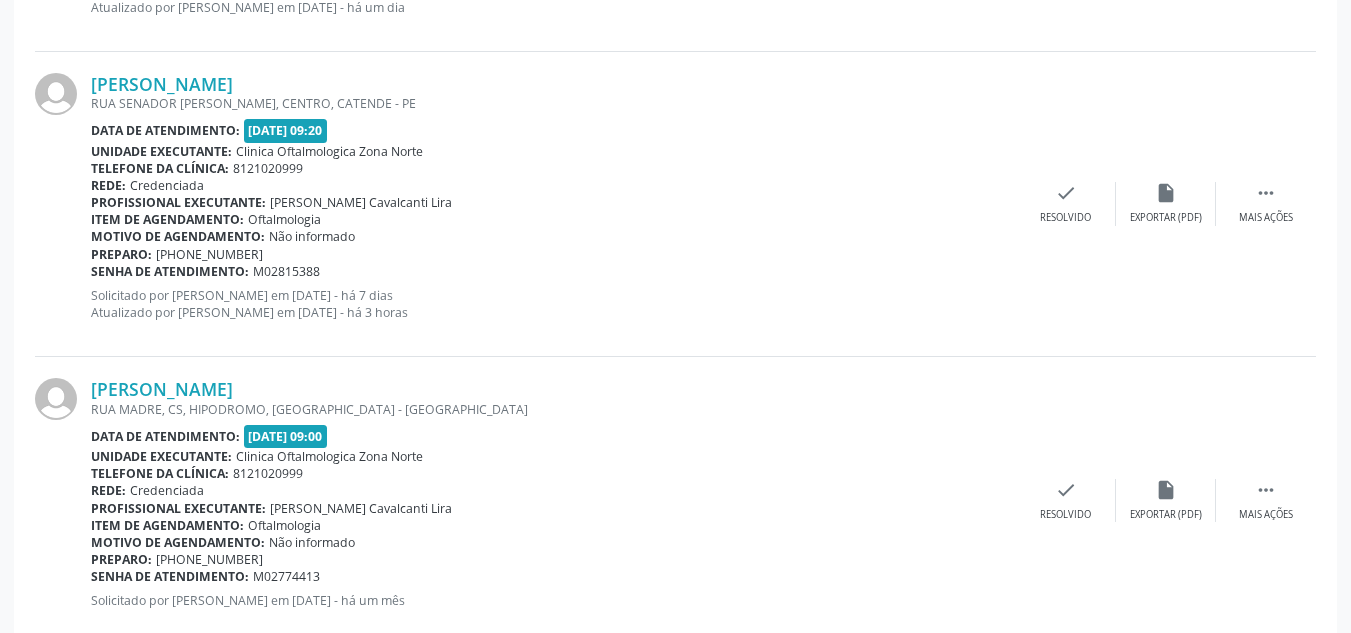 scroll, scrollTop: 1079, scrollLeft: 0, axis: vertical 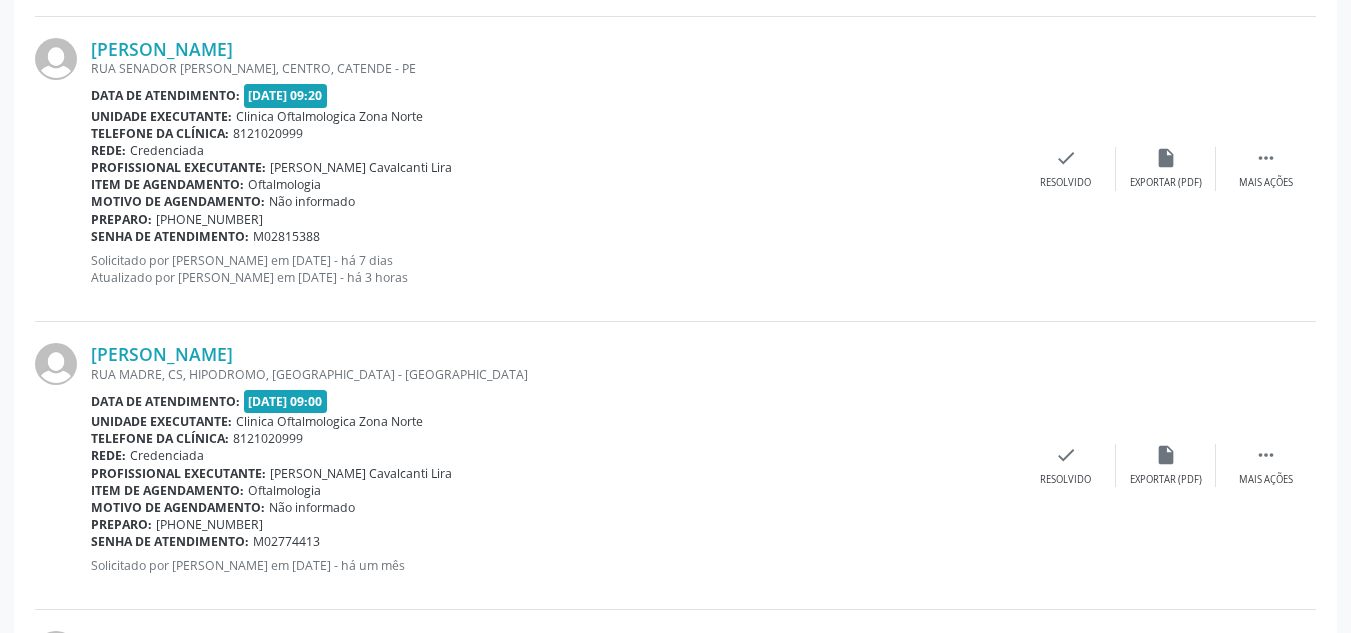 drag, startPoint x: 224, startPoint y: 353, endPoint x: 89, endPoint y: 353, distance: 135 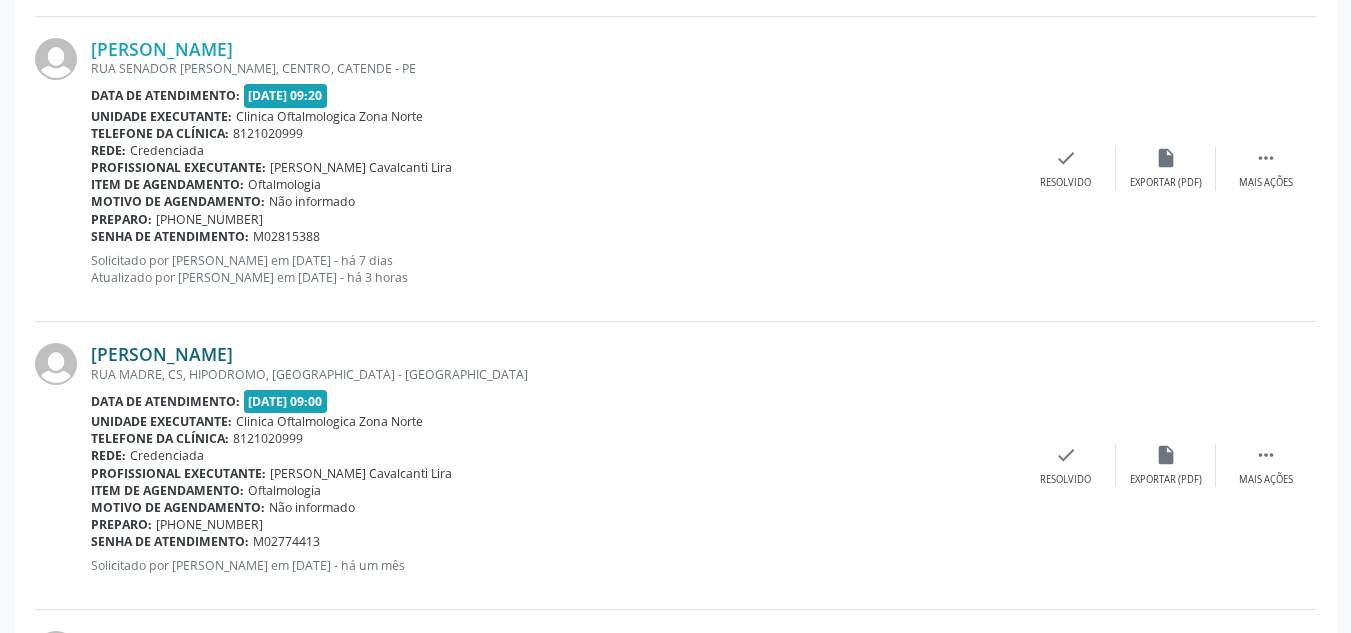 copy on "[PERSON_NAME]" 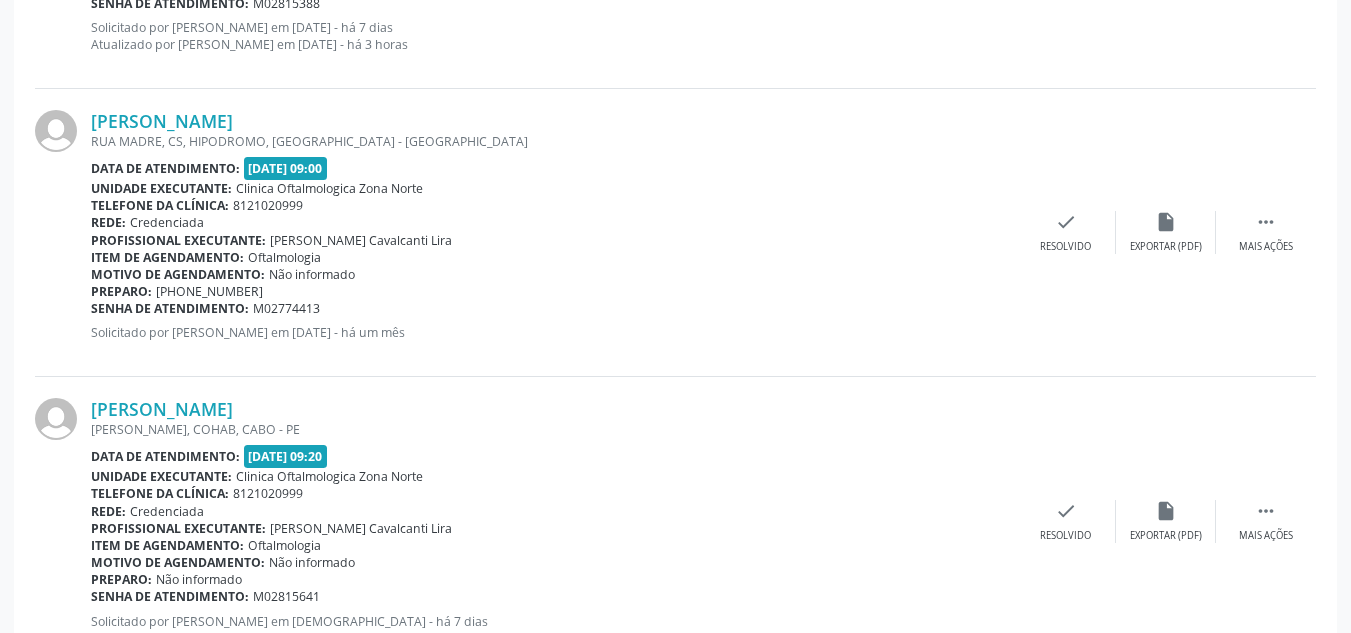 scroll, scrollTop: 1379, scrollLeft: 0, axis: vertical 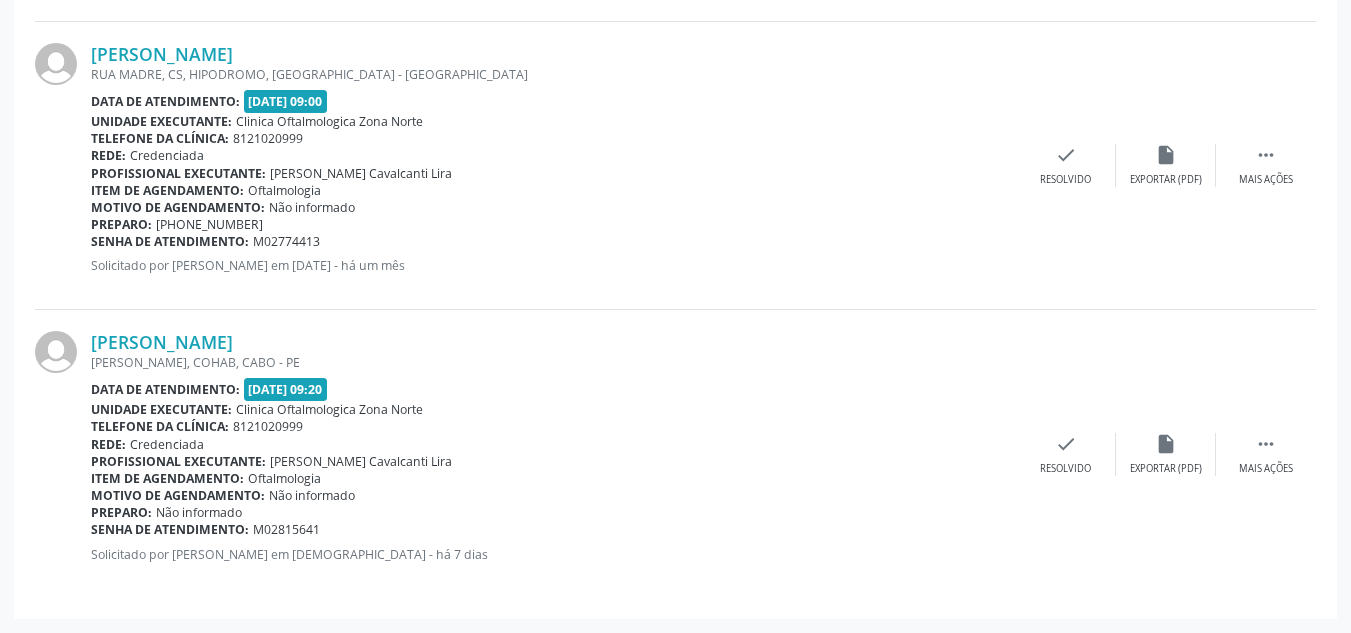 drag, startPoint x: 434, startPoint y: 340, endPoint x: 77, endPoint y: 347, distance: 357.06863 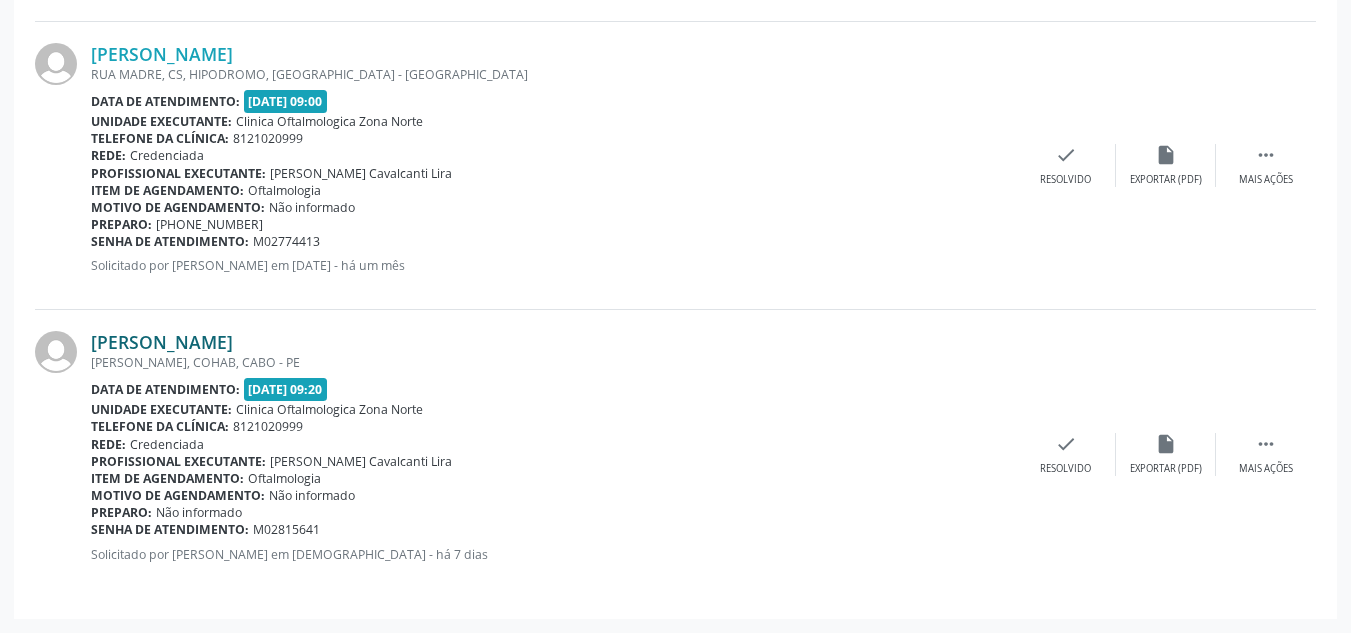 copy on "[PERSON_NAME]" 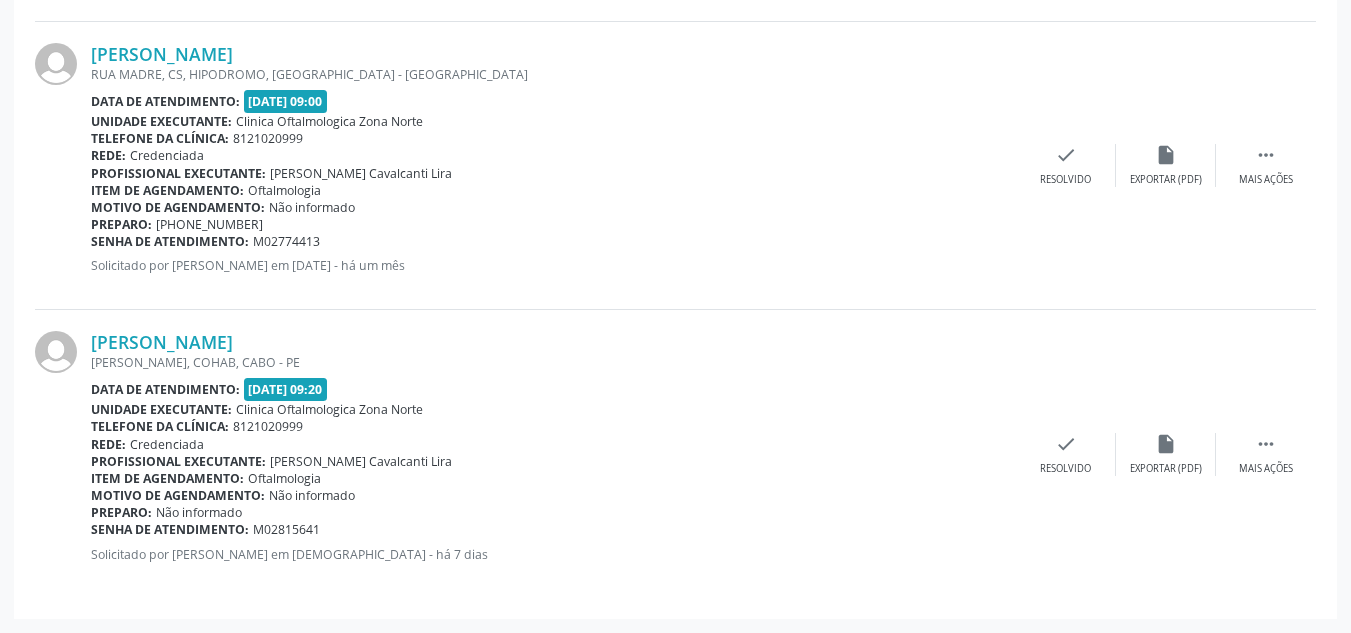 drag, startPoint x: 359, startPoint y: 526, endPoint x: 93, endPoint y: 528, distance: 266.0075 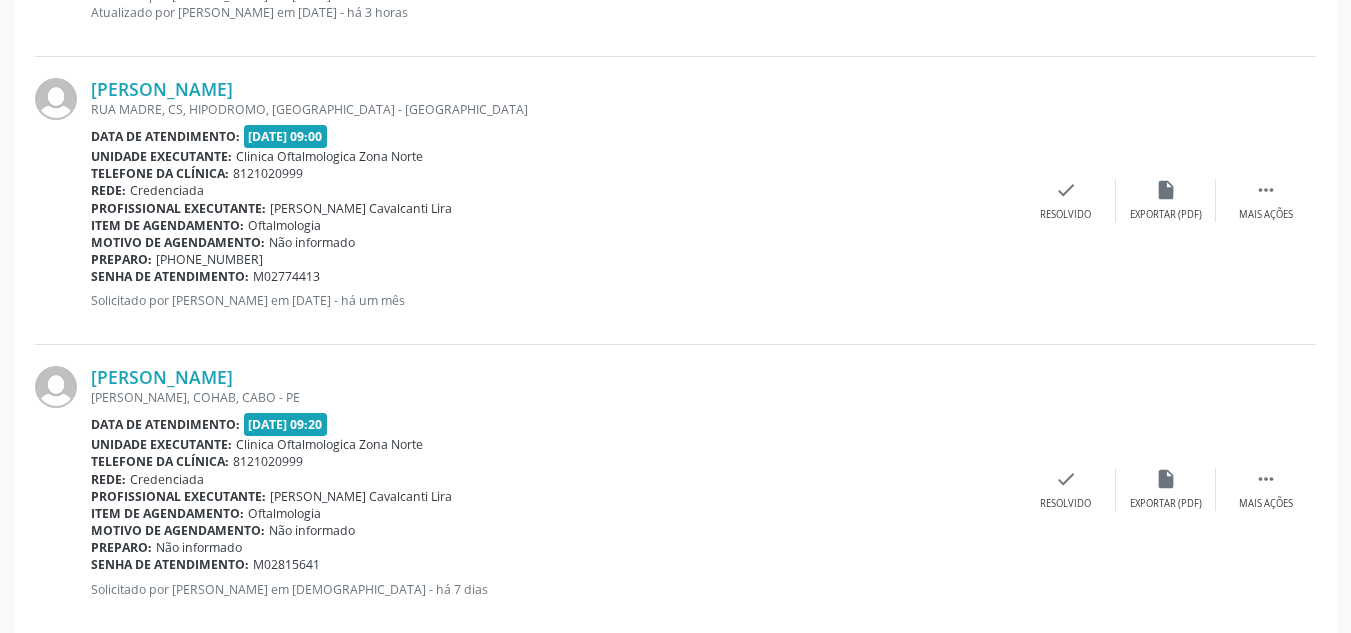 scroll, scrollTop: 1379, scrollLeft: 0, axis: vertical 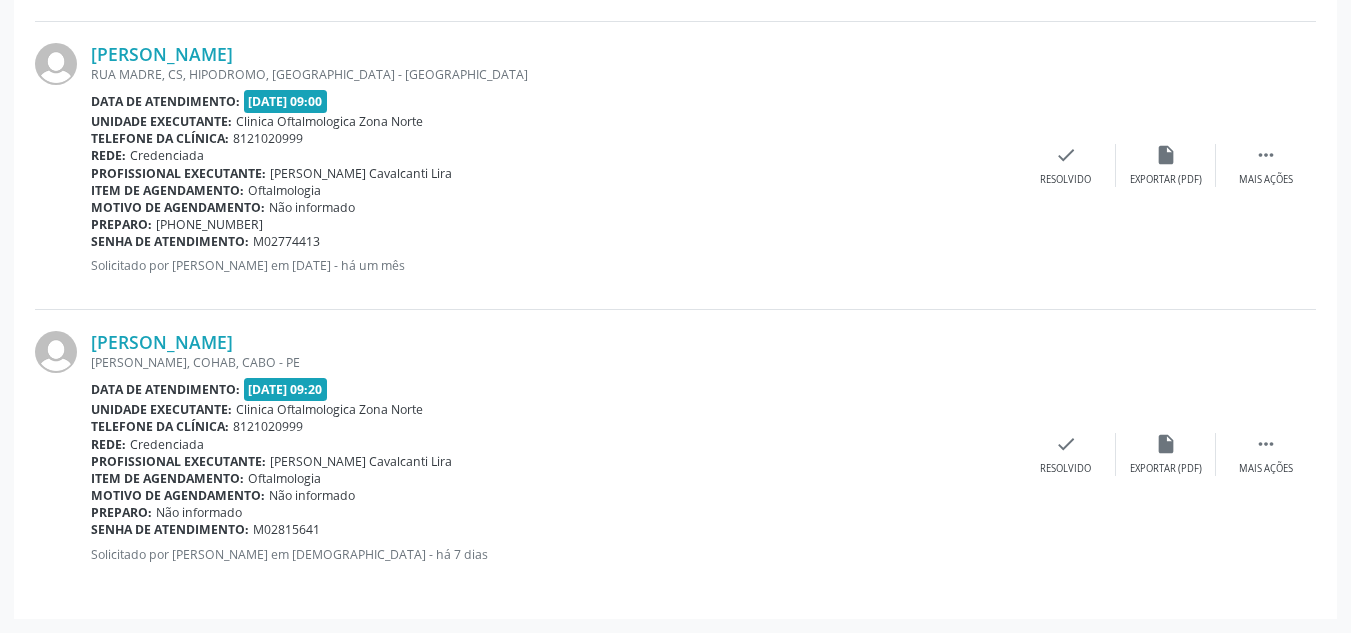 click on "**********" at bounding box center (675, -197) 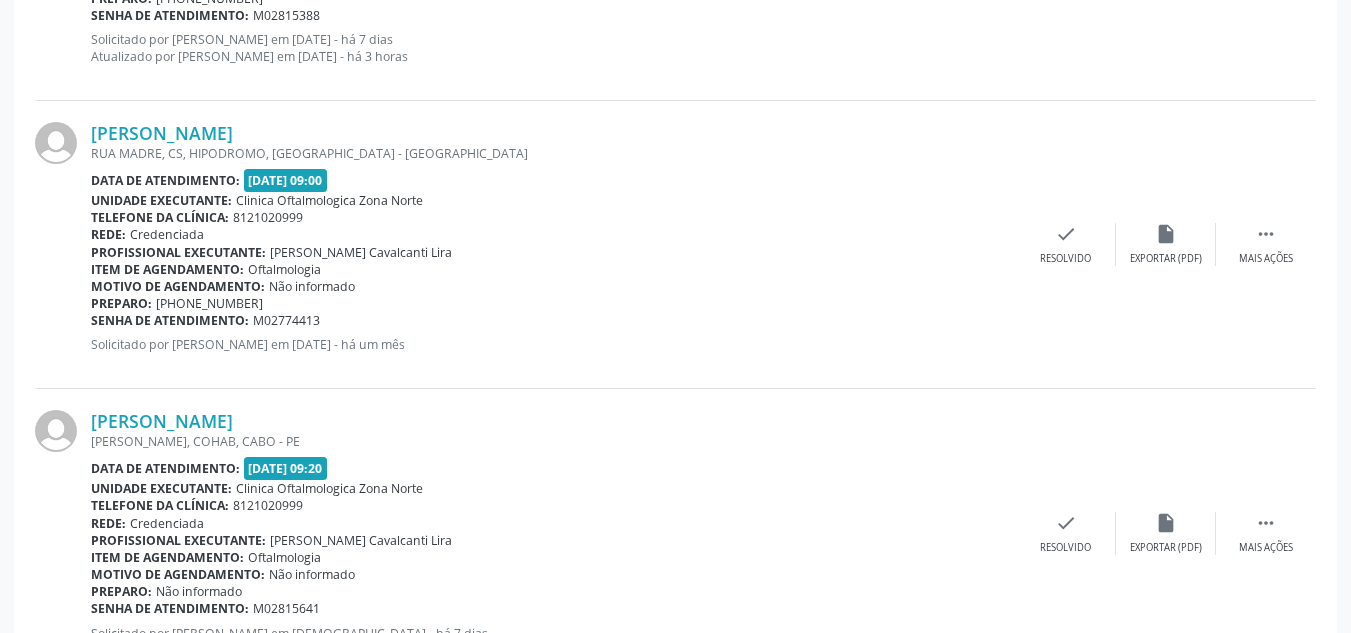 scroll, scrollTop: 1179, scrollLeft: 0, axis: vertical 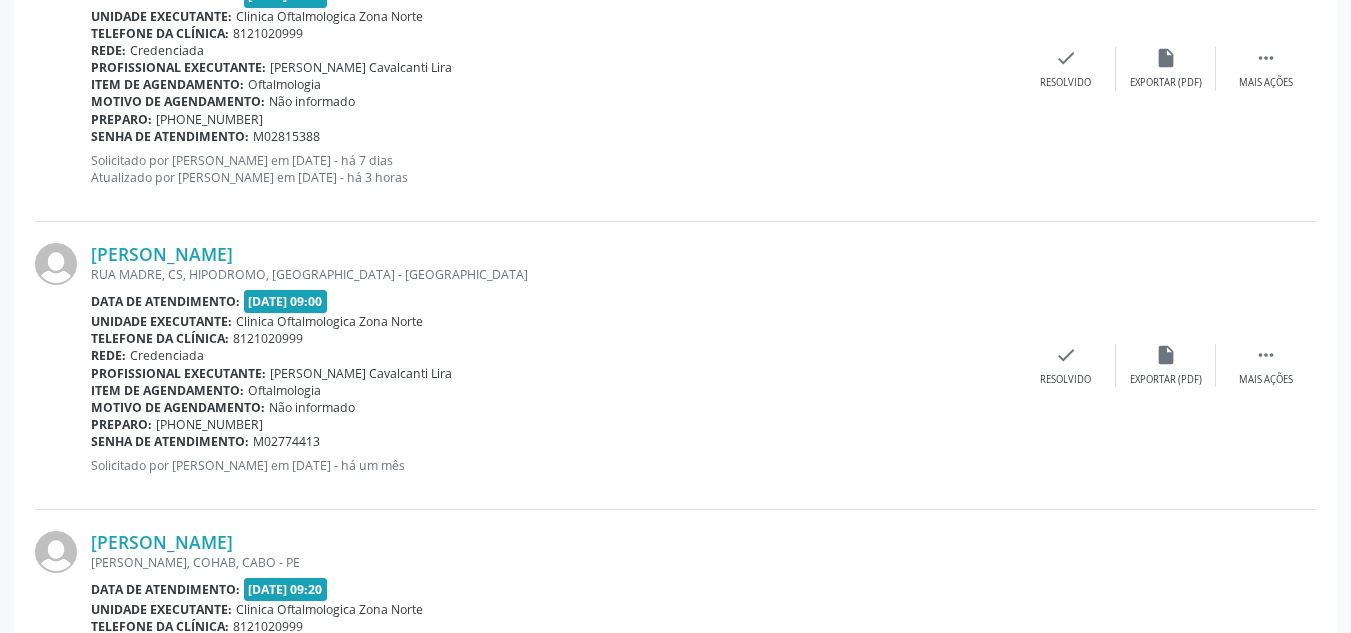 drag, startPoint x: 331, startPoint y: 253, endPoint x: 91, endPoint y: 240, distance: 240.35182 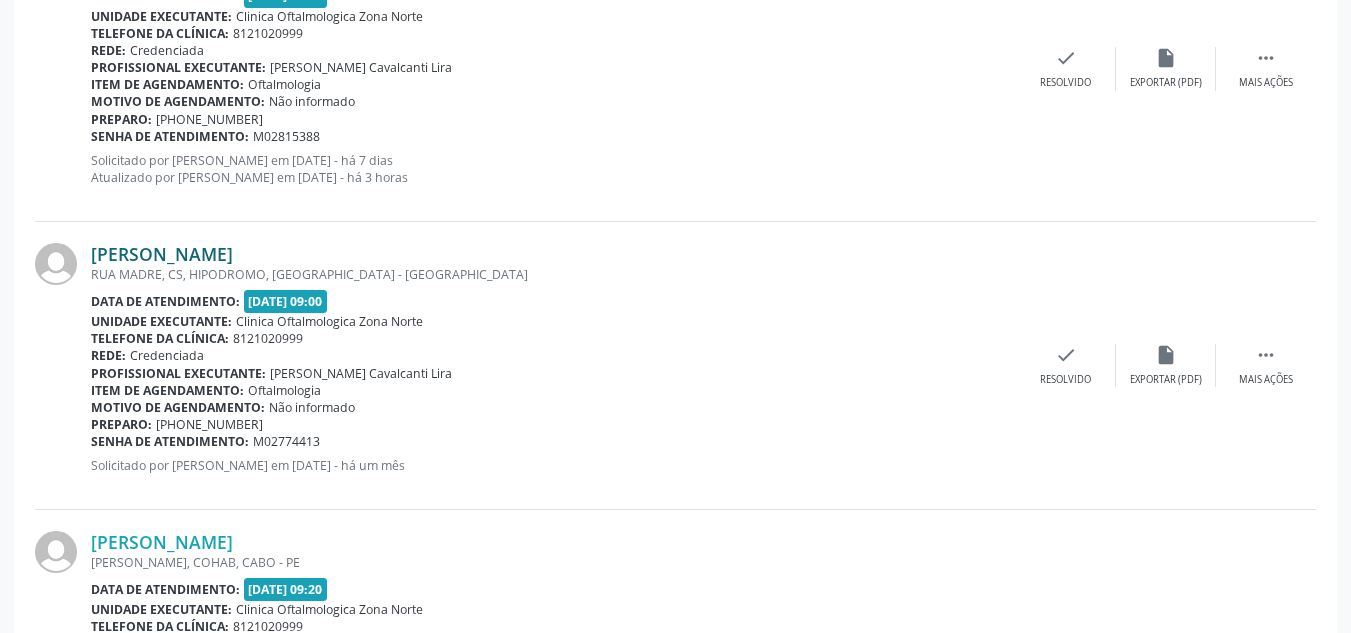 click on "[PERSON_NAME]" at bounding box center [162, 254] 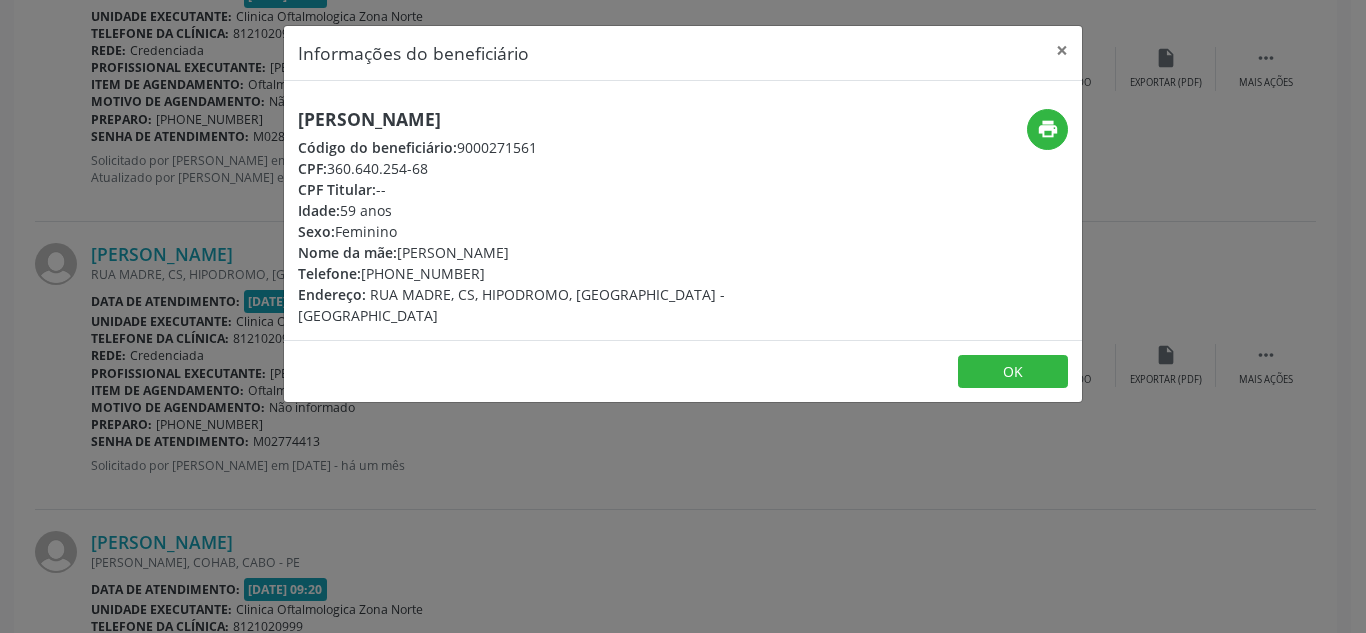 drag, startPoint x: 331, startPoint y: 168, endPoint x: 432, endPoint y: 167, distance: 101.00495 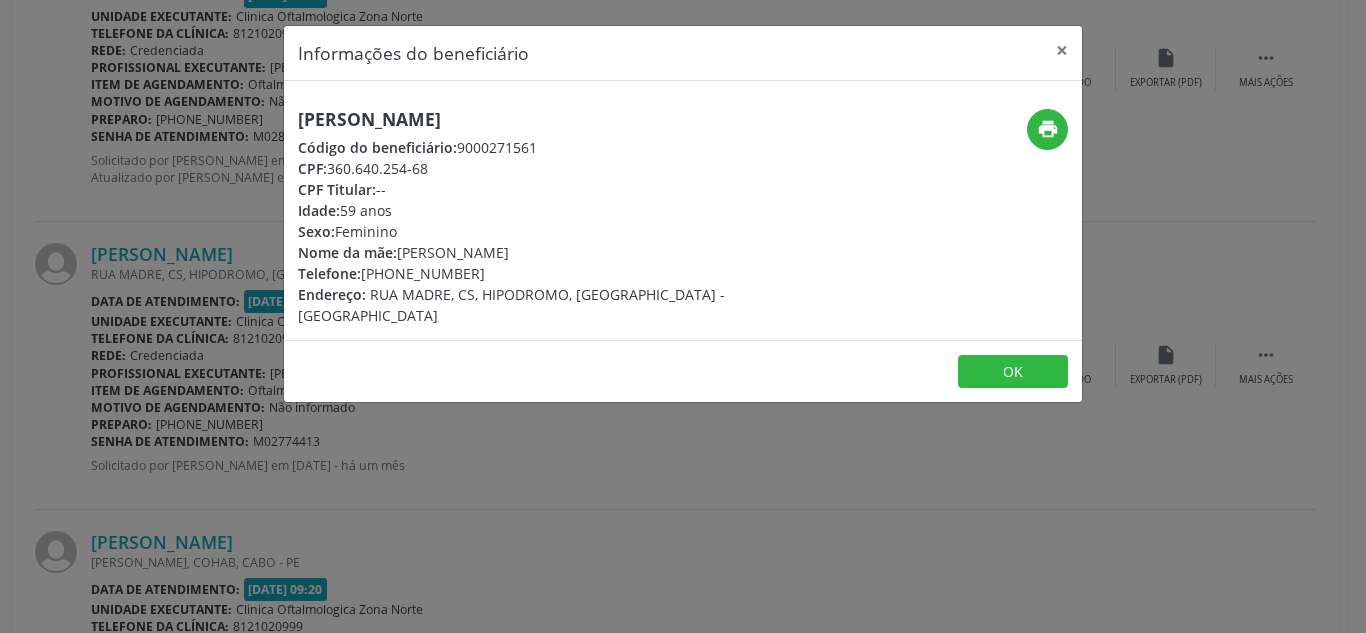 drag, startPoint x: 405, startPoint y: 251, endPoint x: 579, endPoint y: 253, distance: 174.01149 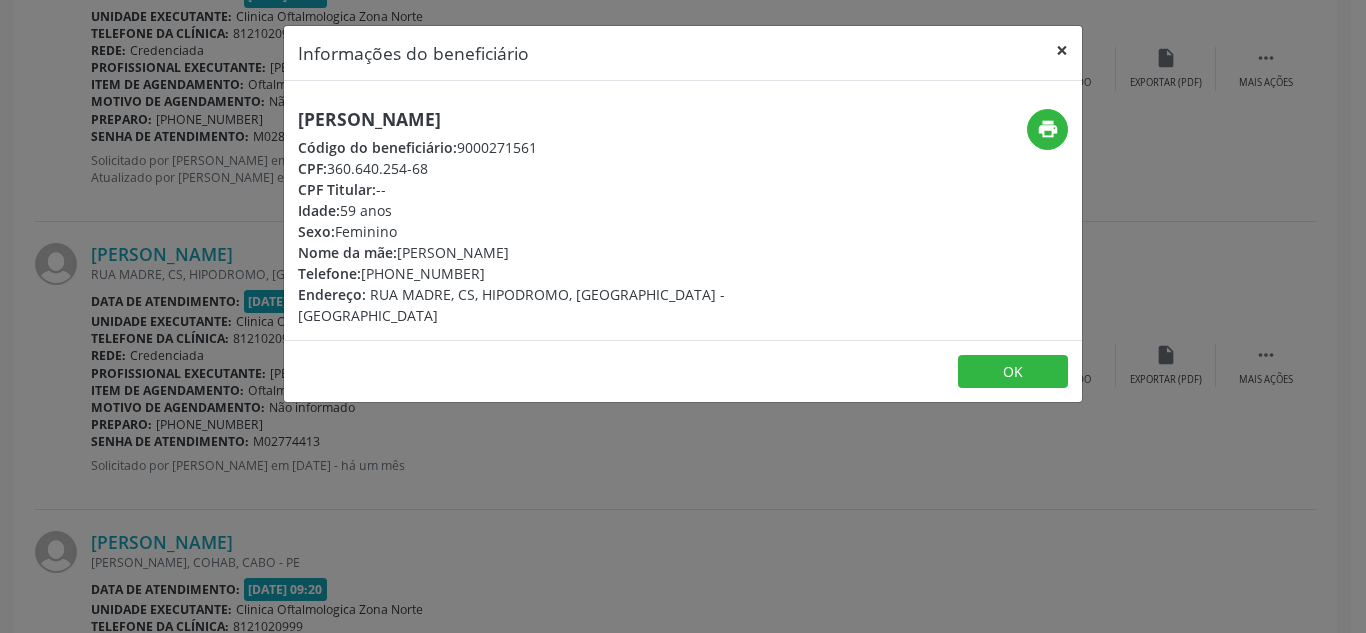click on "×" at bounding box center (1062, 50) 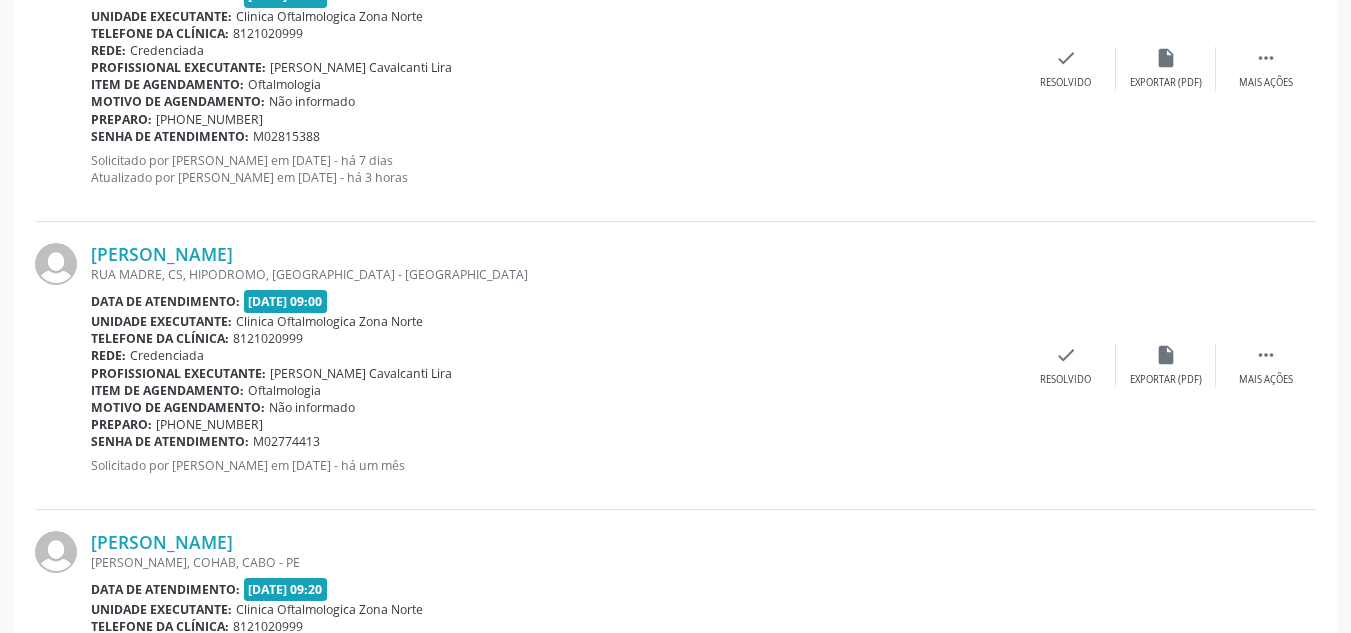 drag, startPoint x: 362, startPoint y: 442, endPoint x: 94, endPoint y: 443, distance: 268.00186 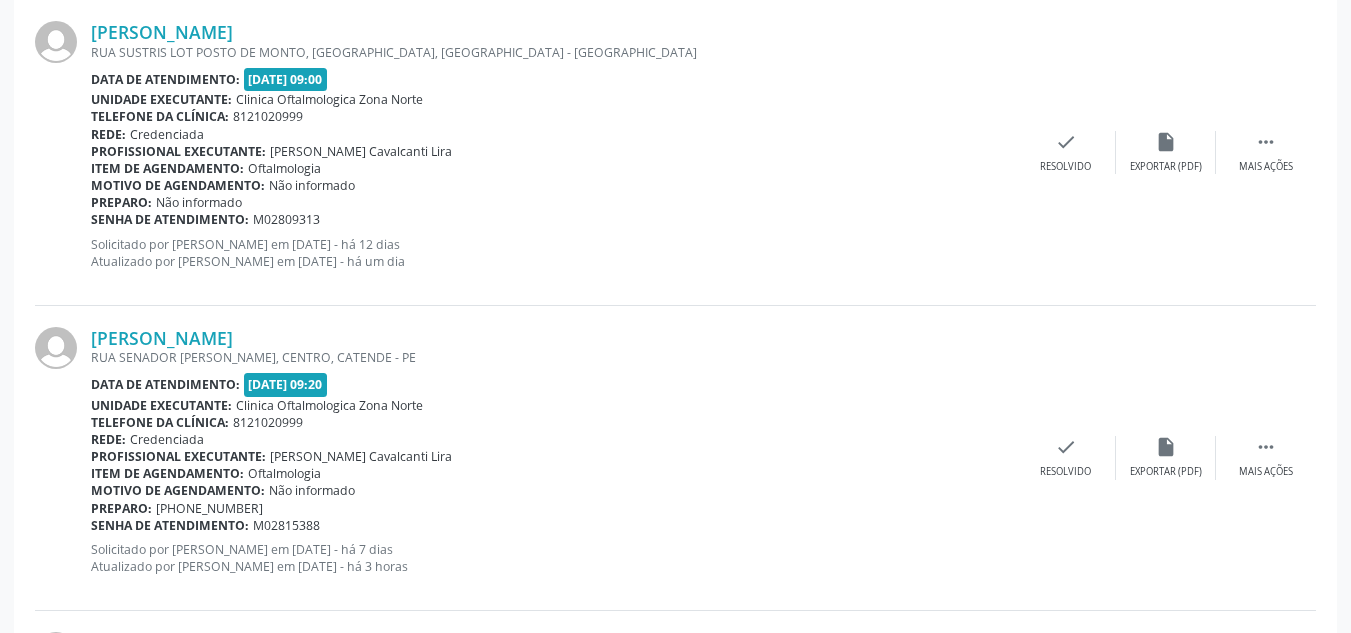 scroll, scrollTop: 779, scrollLeft: 0, axis: vertical 